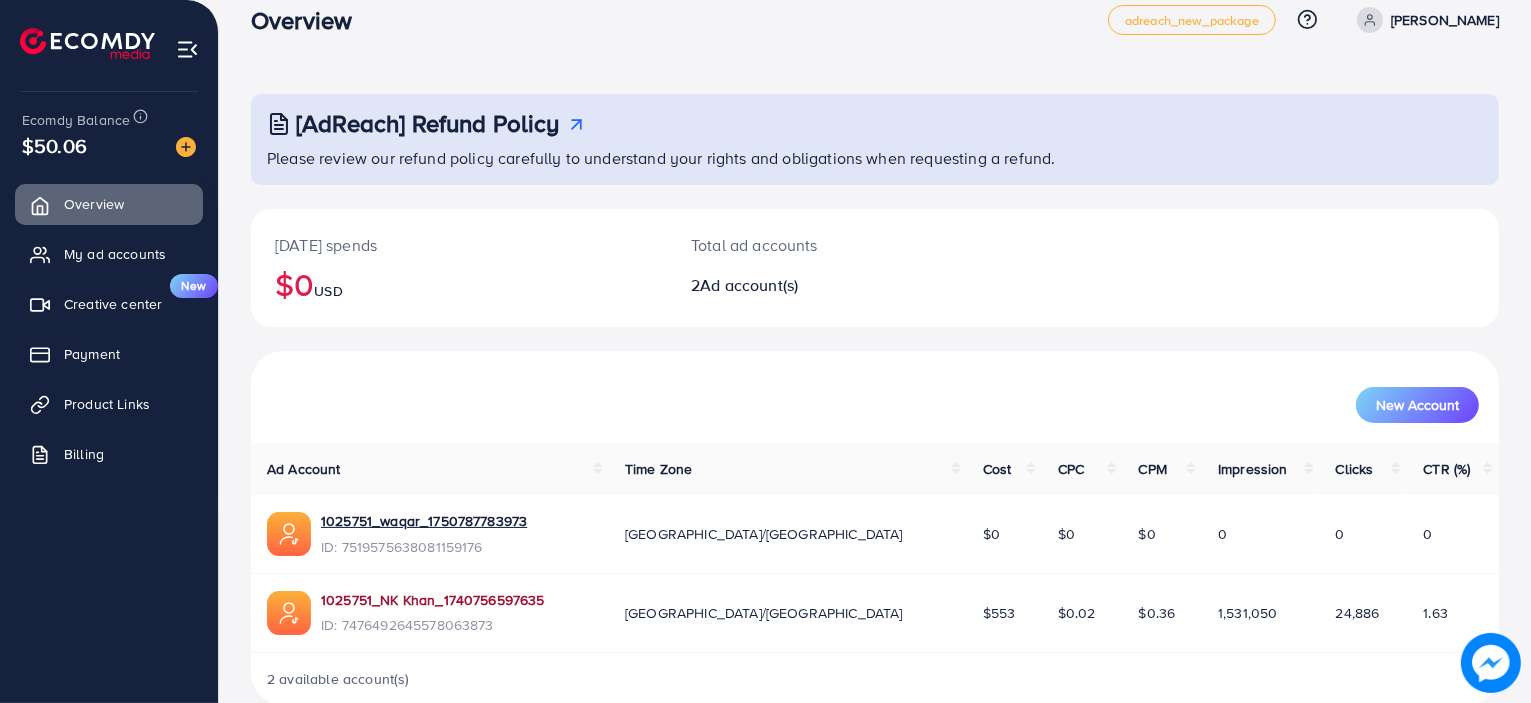 scroll, scrollTop: 63, scrollLeft: 0, axis: vertical 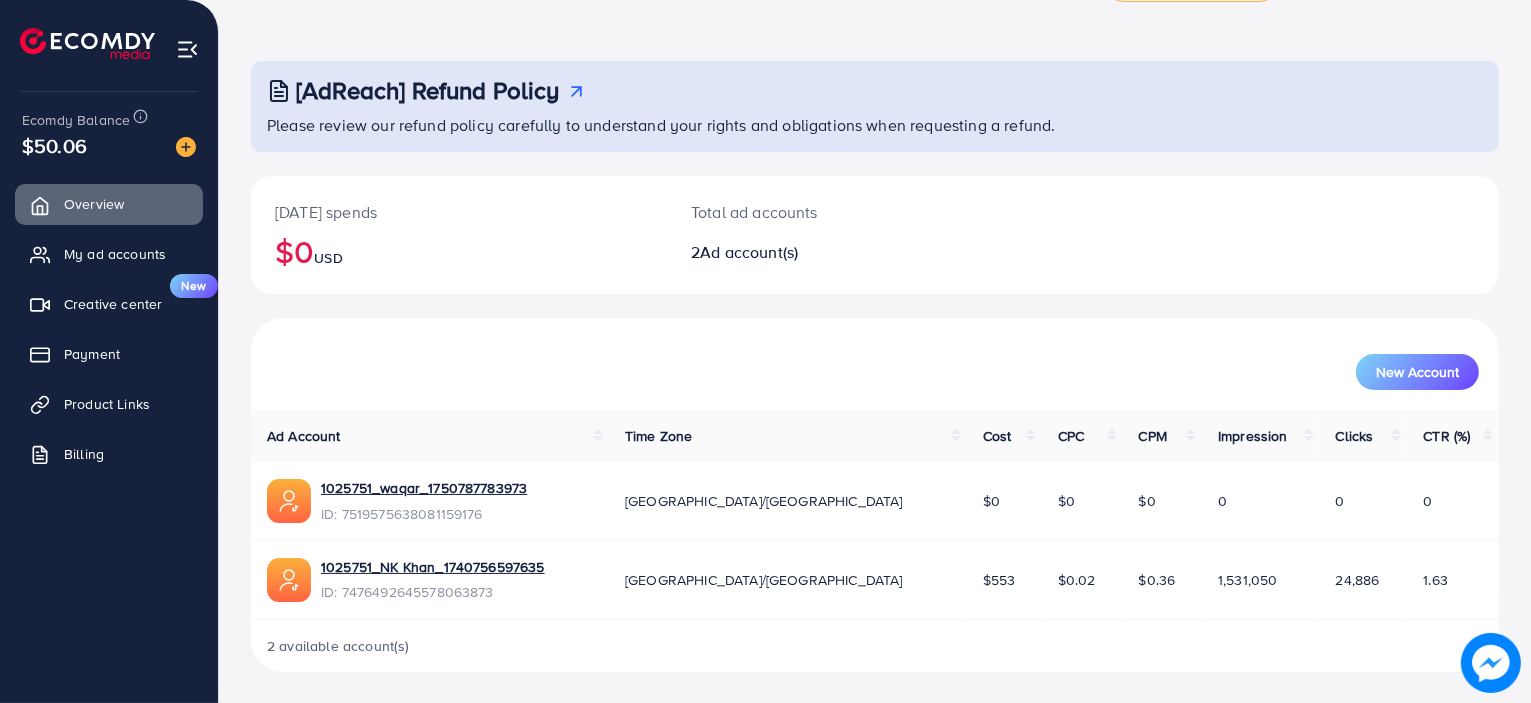 click on "Overview My ad accounts Creative center  New  Payment Product Links Billing" at bounding box center [109, 335] 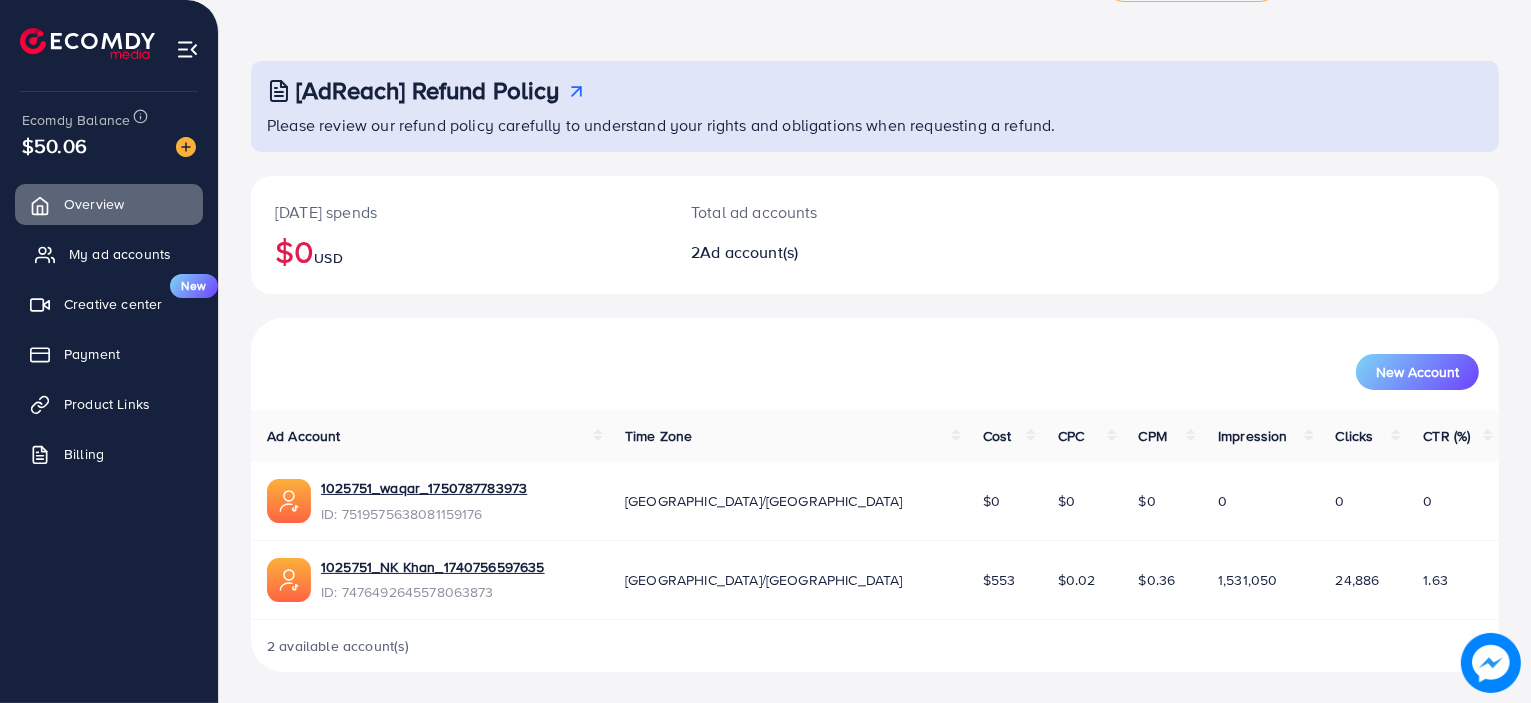 click on "My ad accounts" at bounding box center [109, 254] 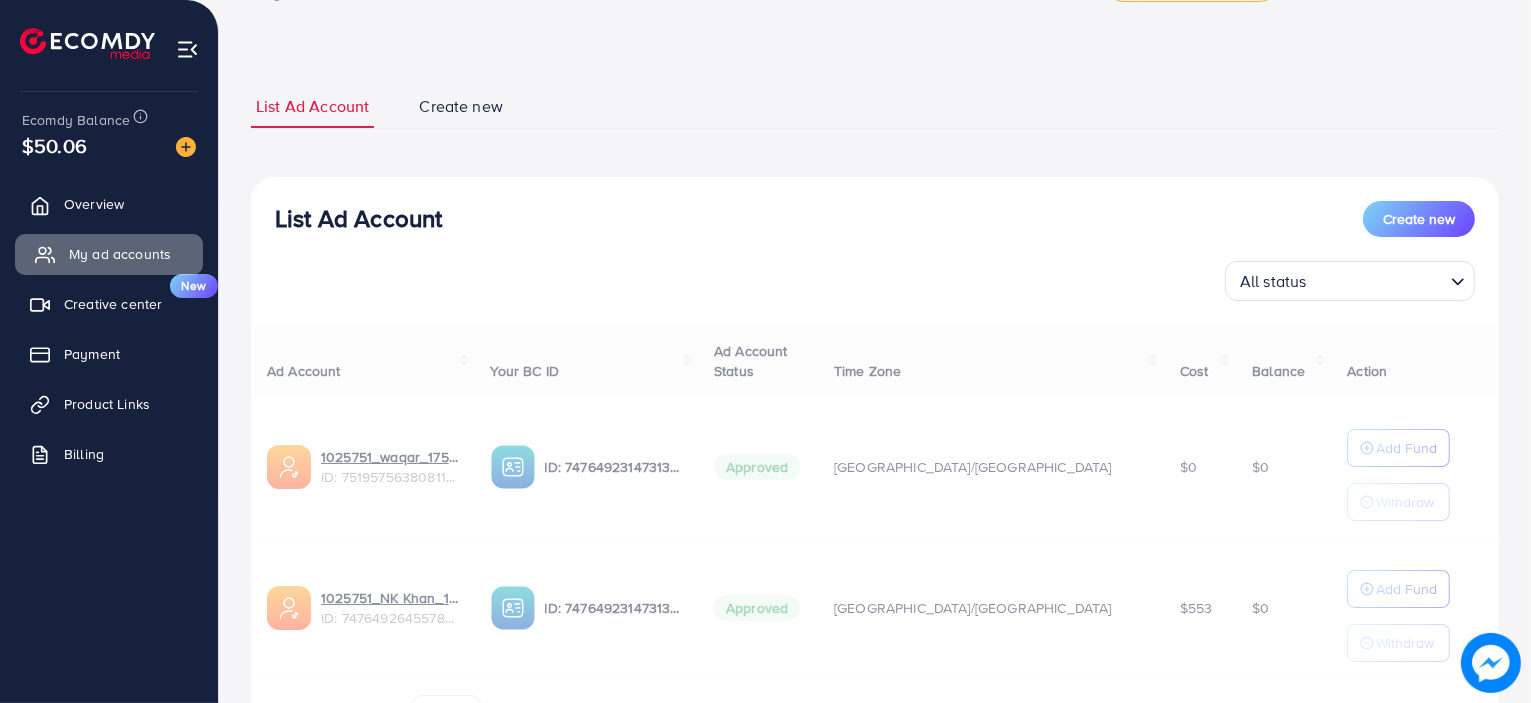 scroll, scrollTop: 0, scrollLeft: 0, axis: both 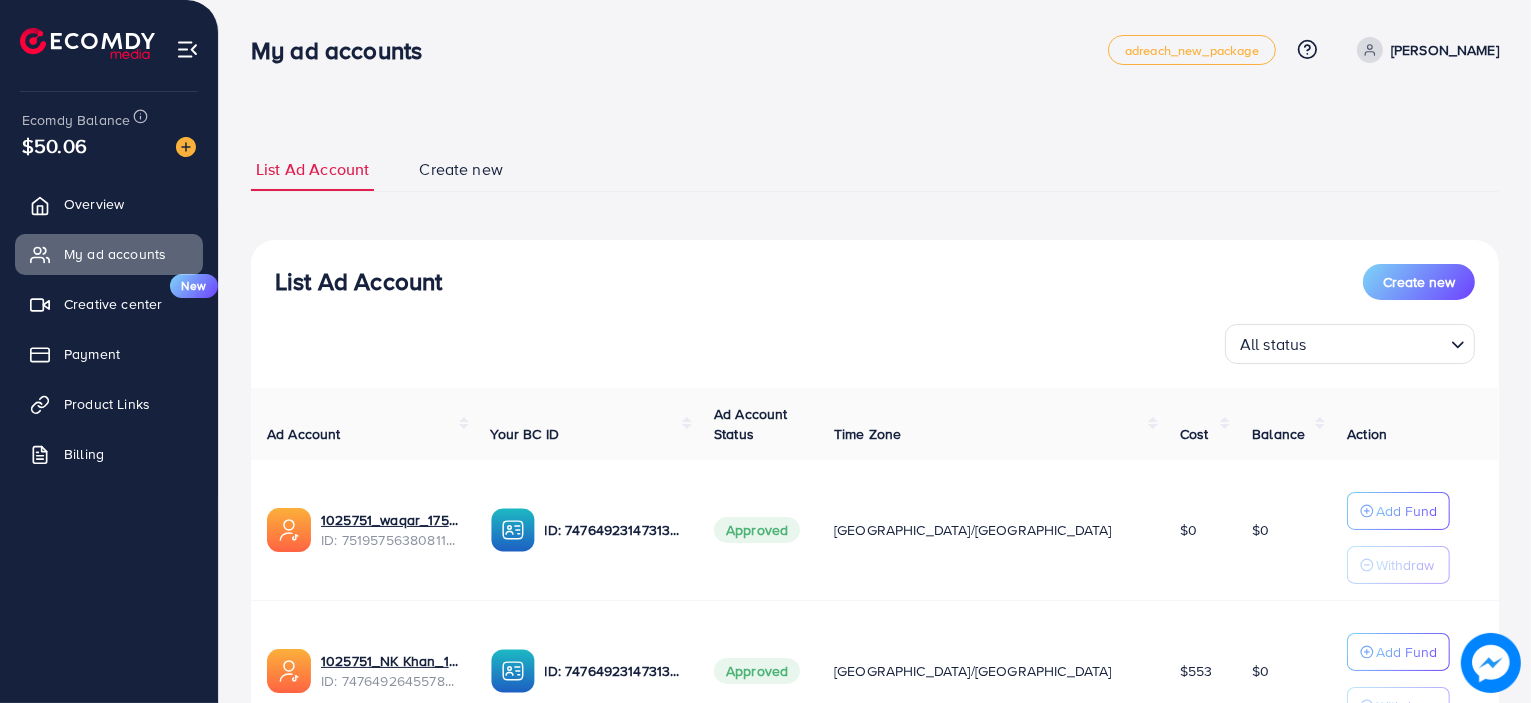 drag, startPoint x: 445, startPoint y: 283, endPoint x: 284, endPoint y: 277, distance: 161.11176 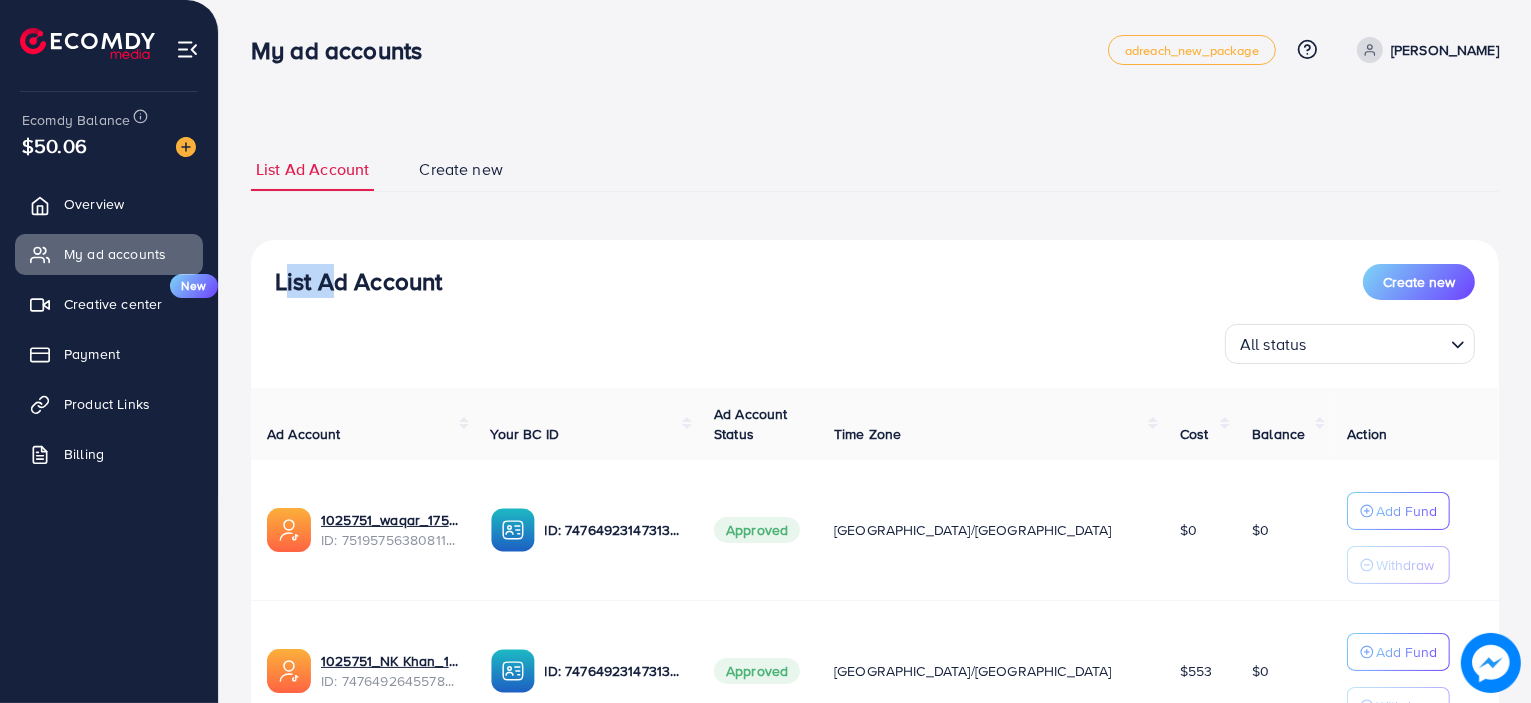 click on "List Ad Account" at bounding box center [358, 281] 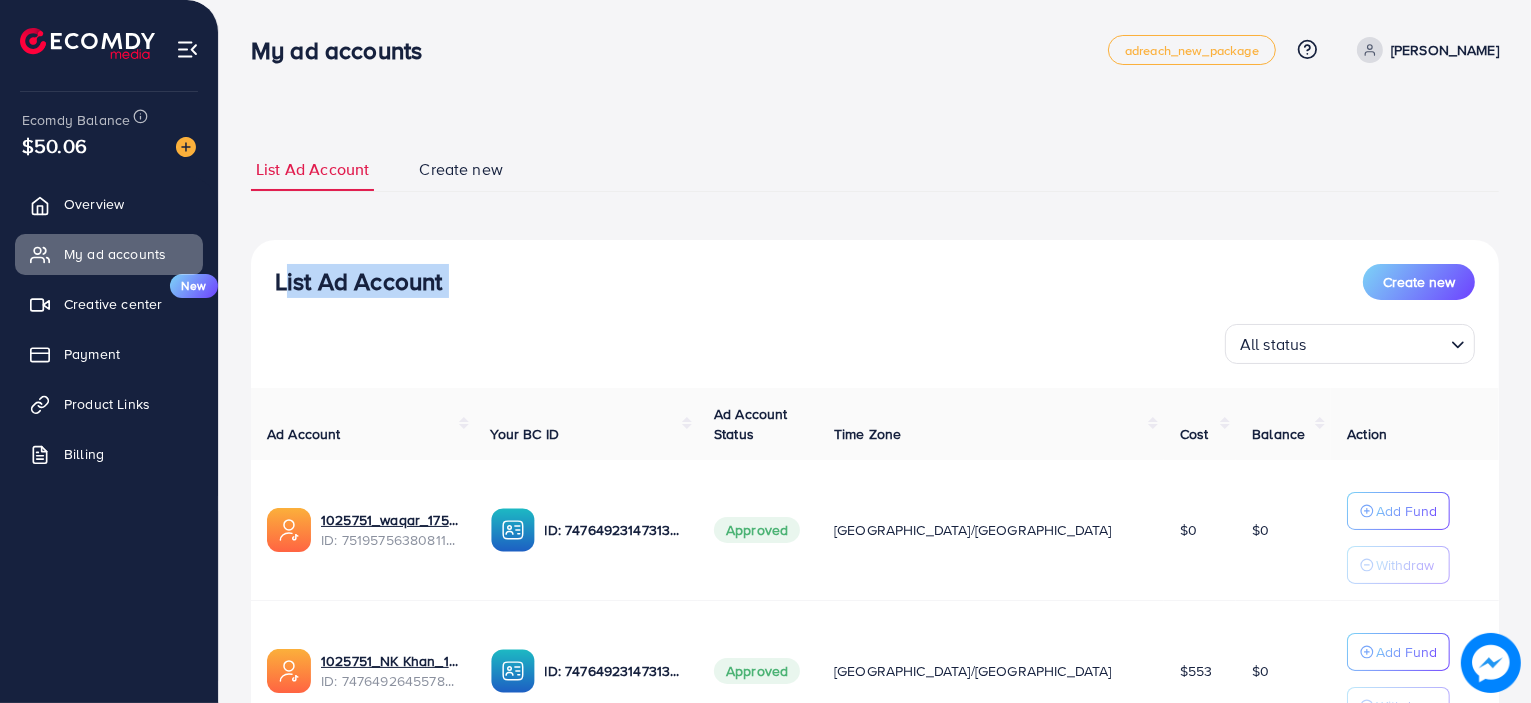 click on "List Ad Account" at bounding box center (358, 281) 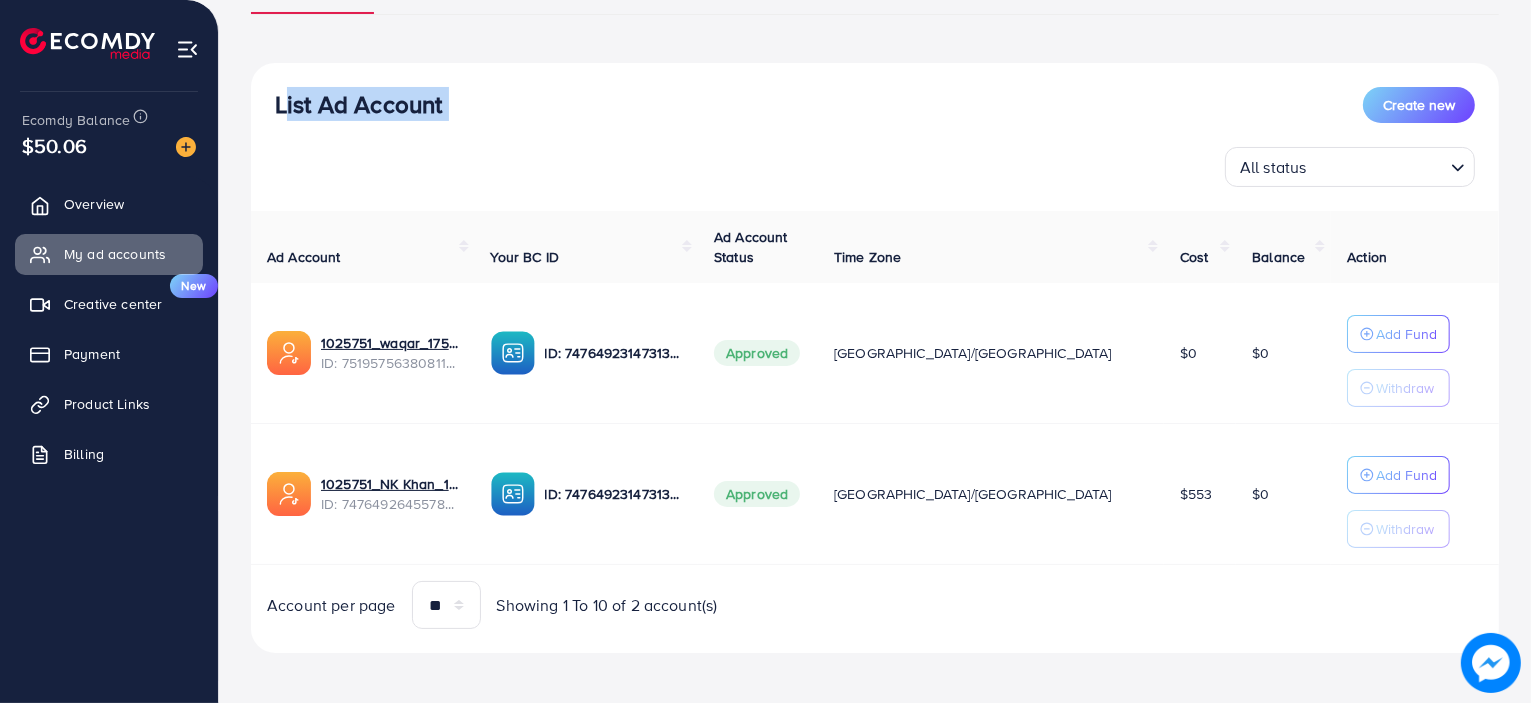 scroll, scrollTop: 180, scrollLeft: 0, axis: vertical 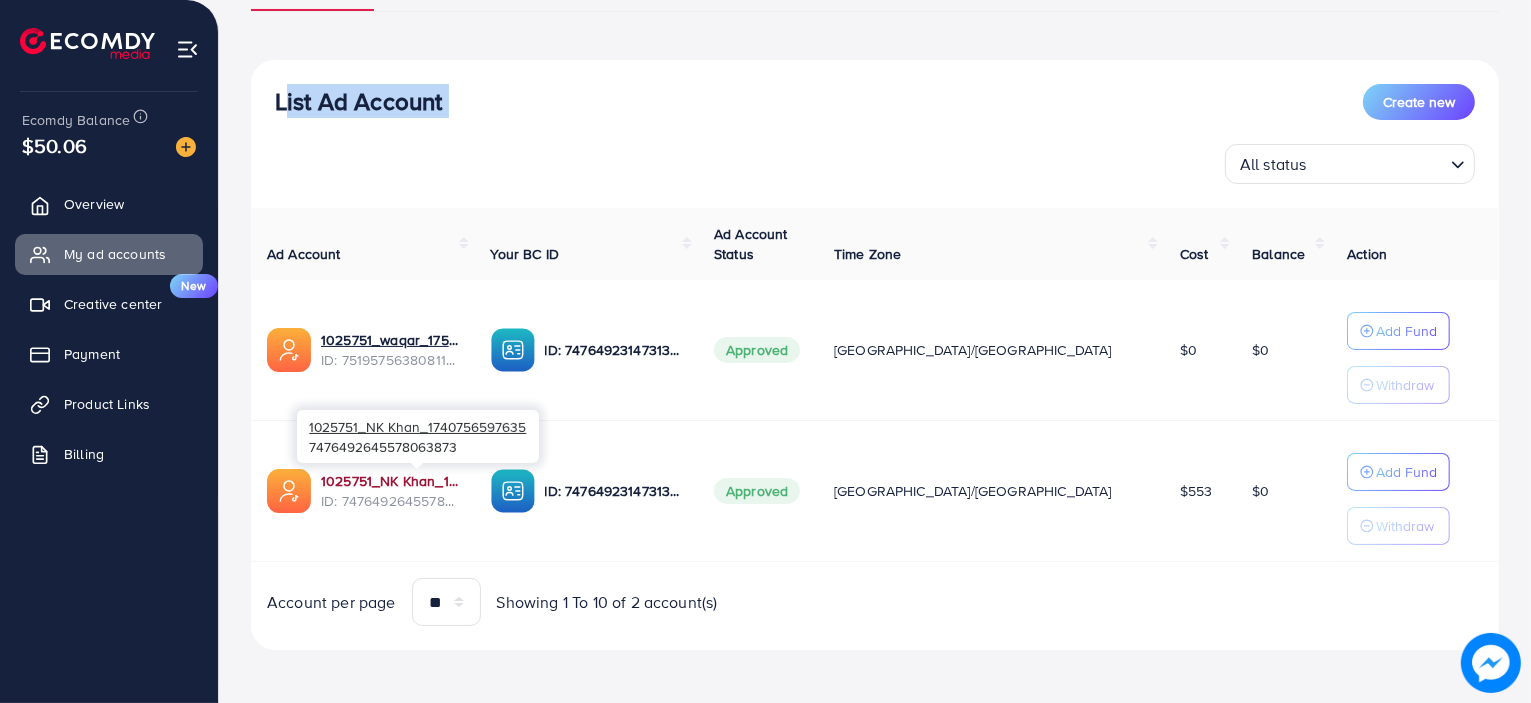 click on "1025751_NK Khan_1740756597635" at bounding box center [390, 481] 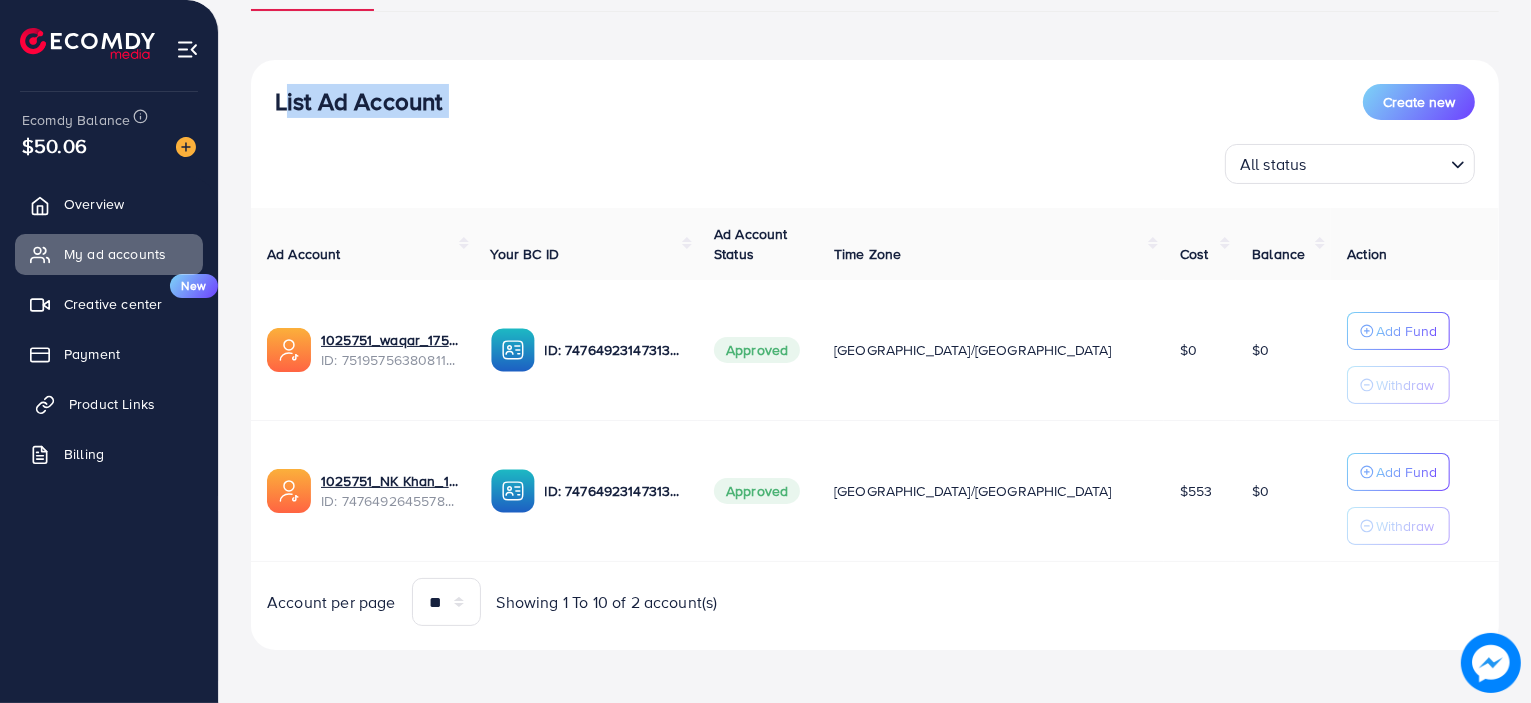 click on "Product Links" at bounding box center (109, 404) 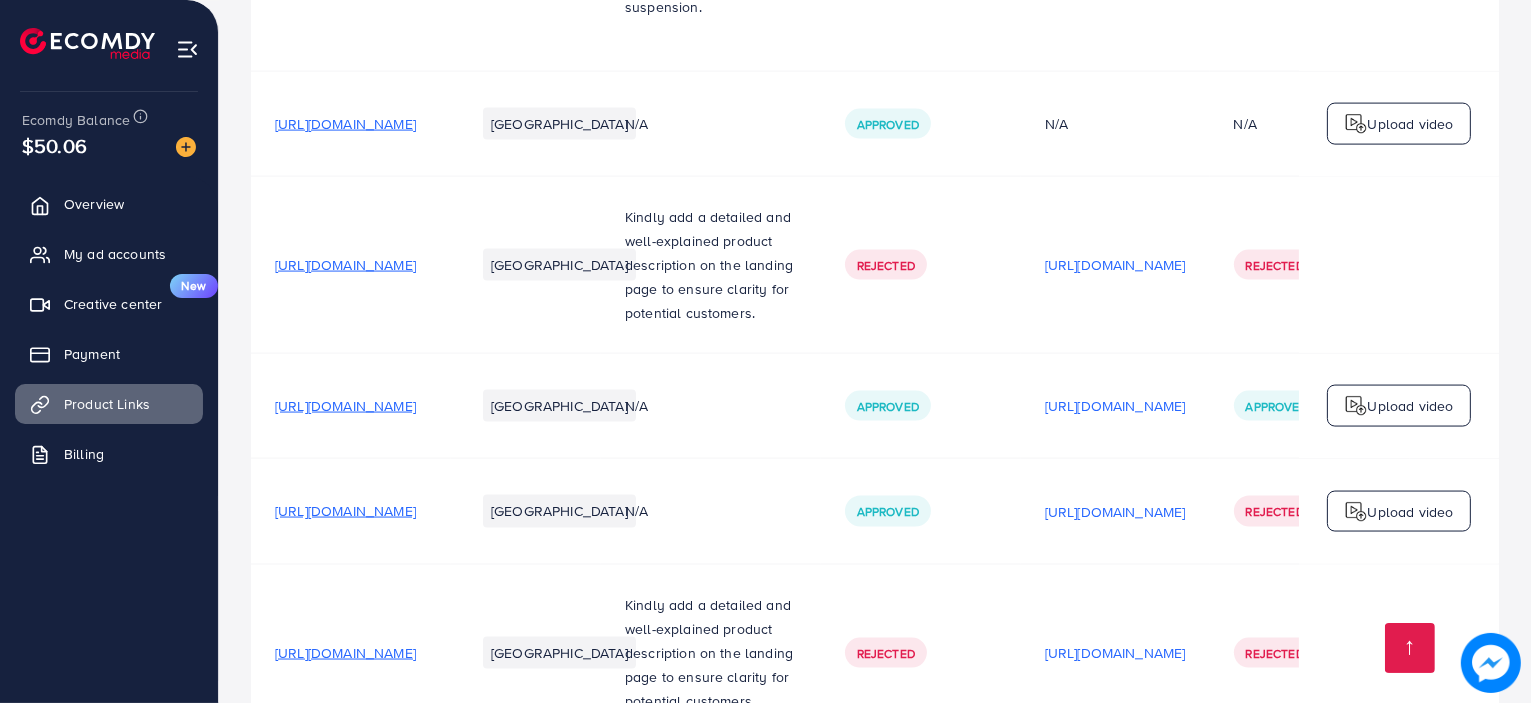scroll, scrollTop: 3346, scrollLeft: 0, axis: vertical 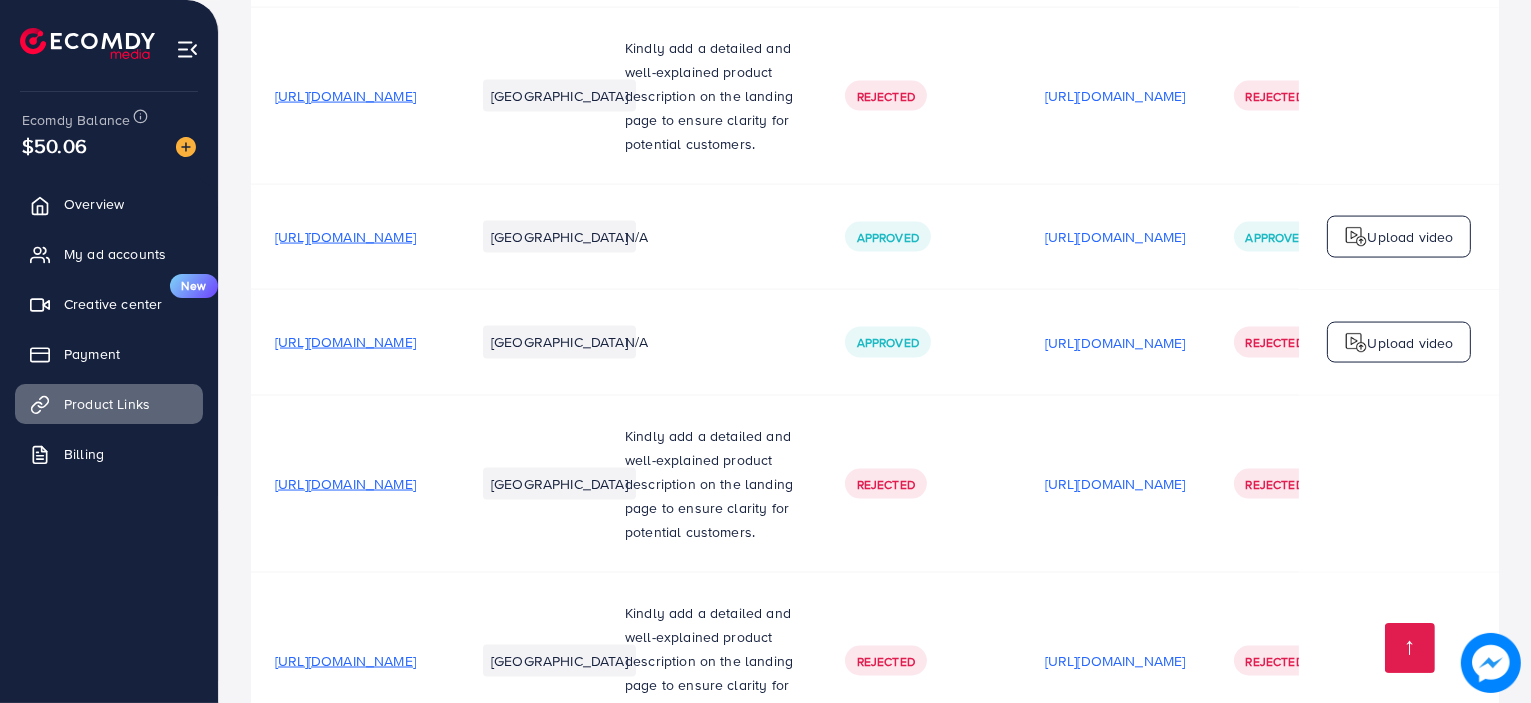 click on "[URL][DOMAIN_NAME]" at bounding box center (345, 484) 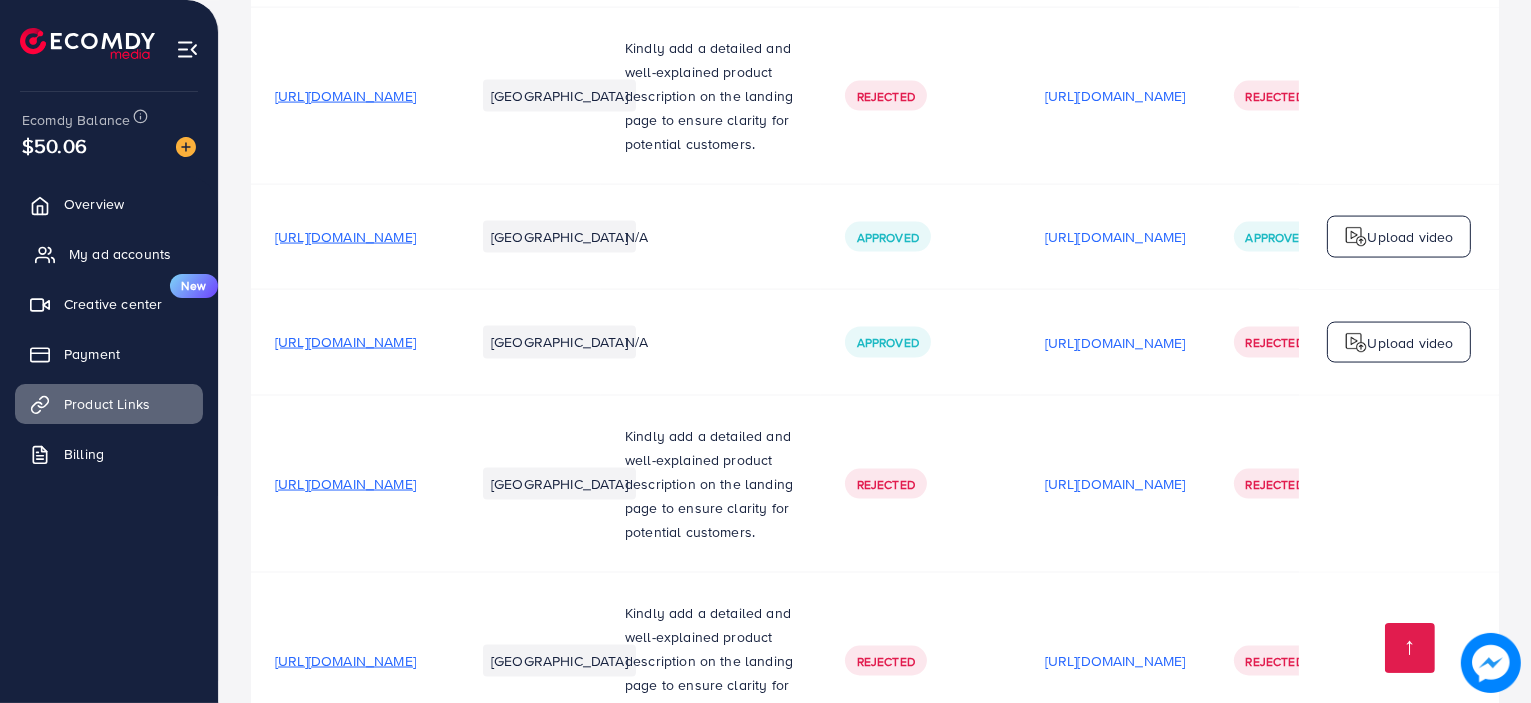 click on "My ad accounts" at bounding box center [109, 254] 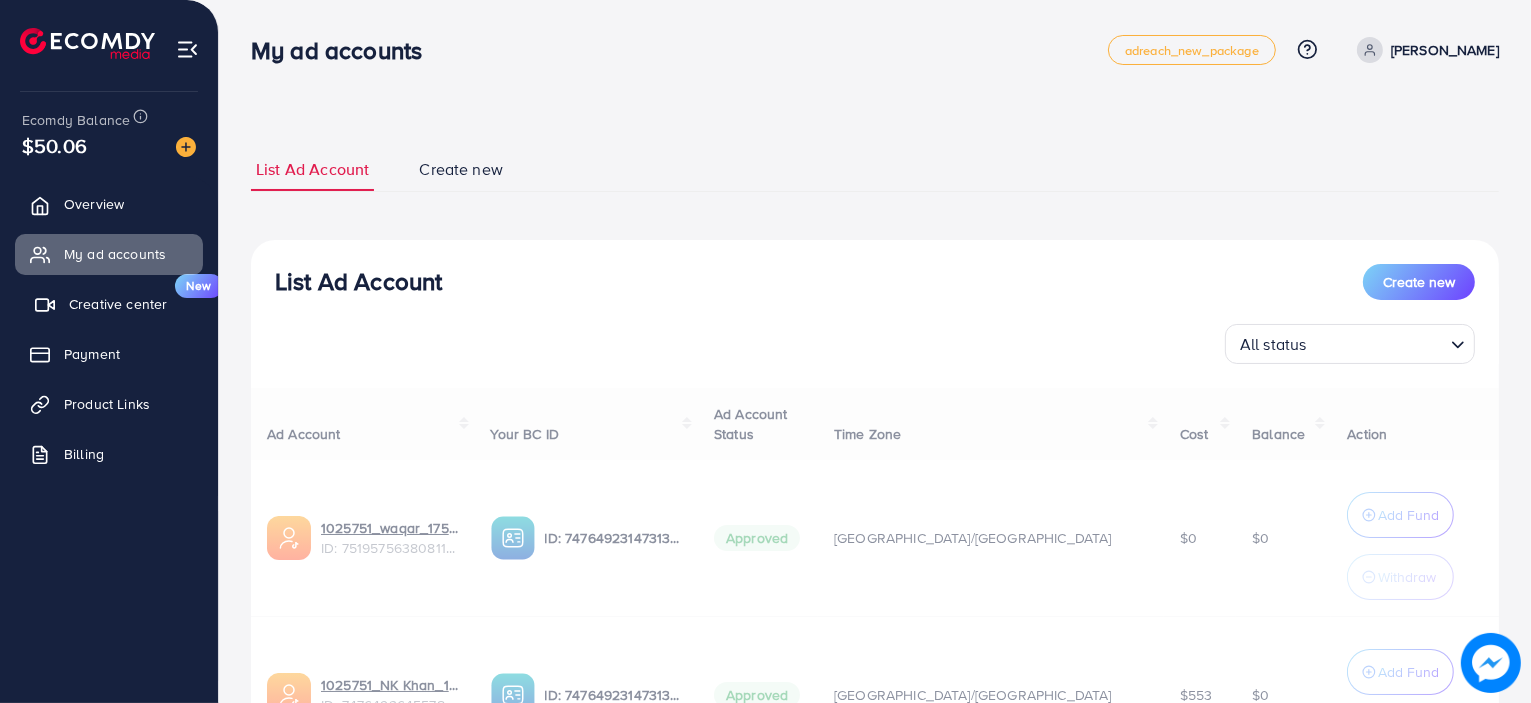 click on "Creative center  New" at bounding box center (109, 304) 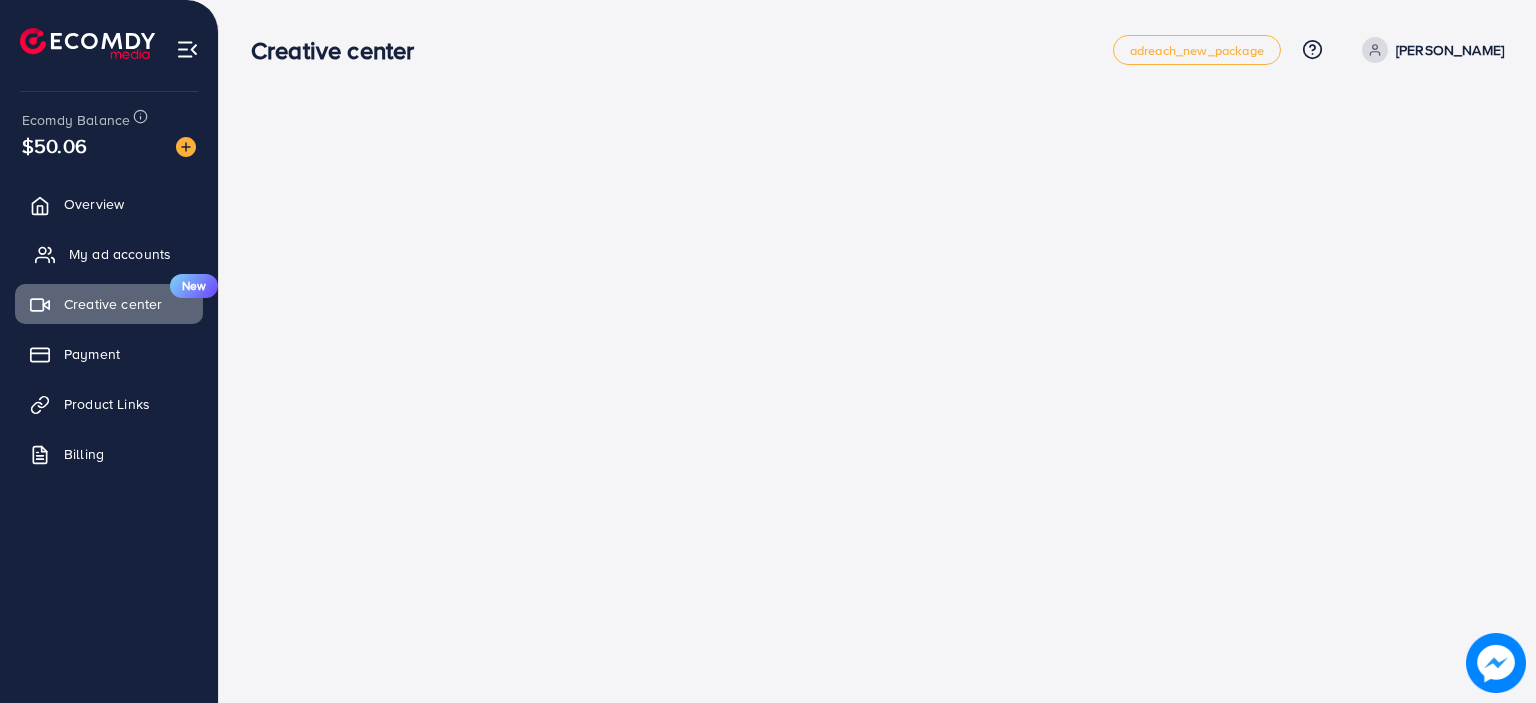 click on "My ad accounts" at bounding box center [109, 254] 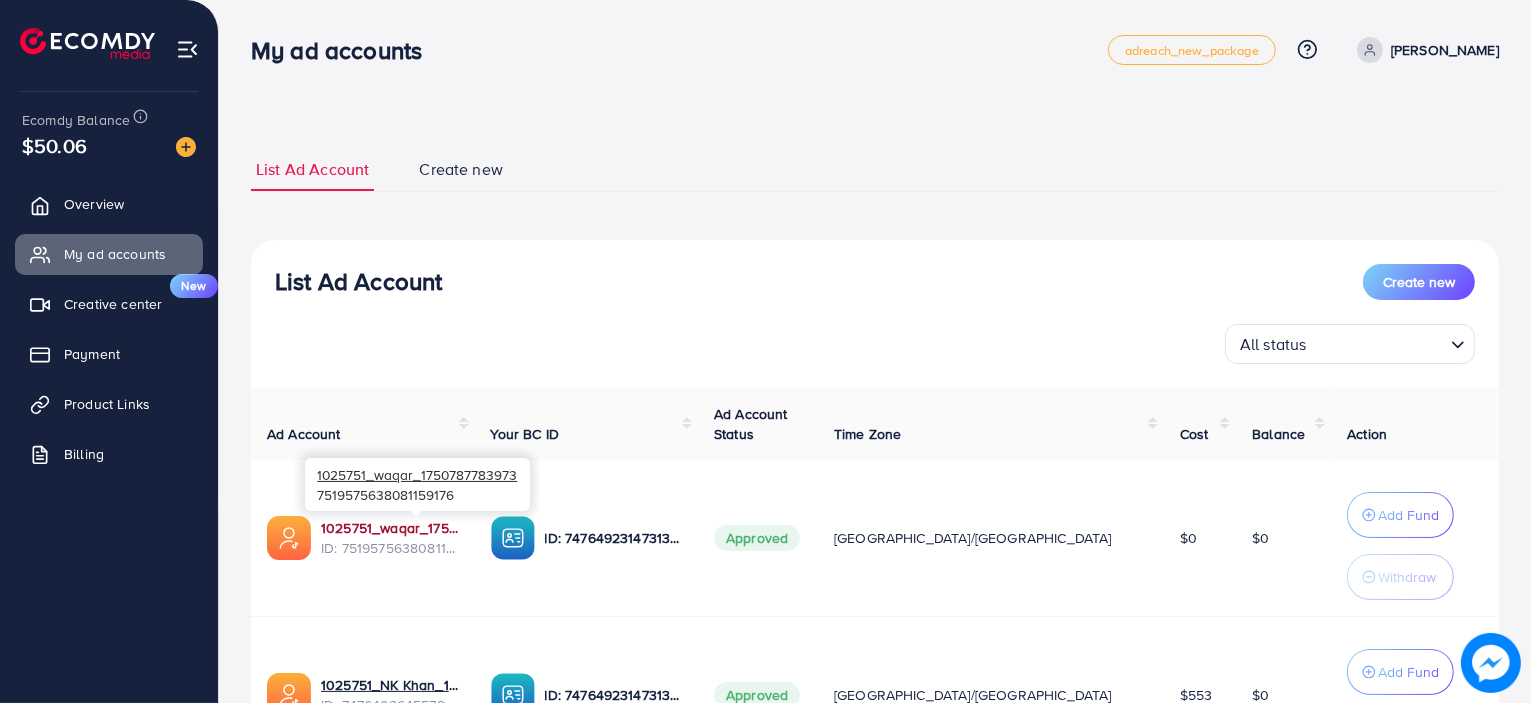 click on "1025751_waqar_1750787783973" at bounding box center (390, 528) 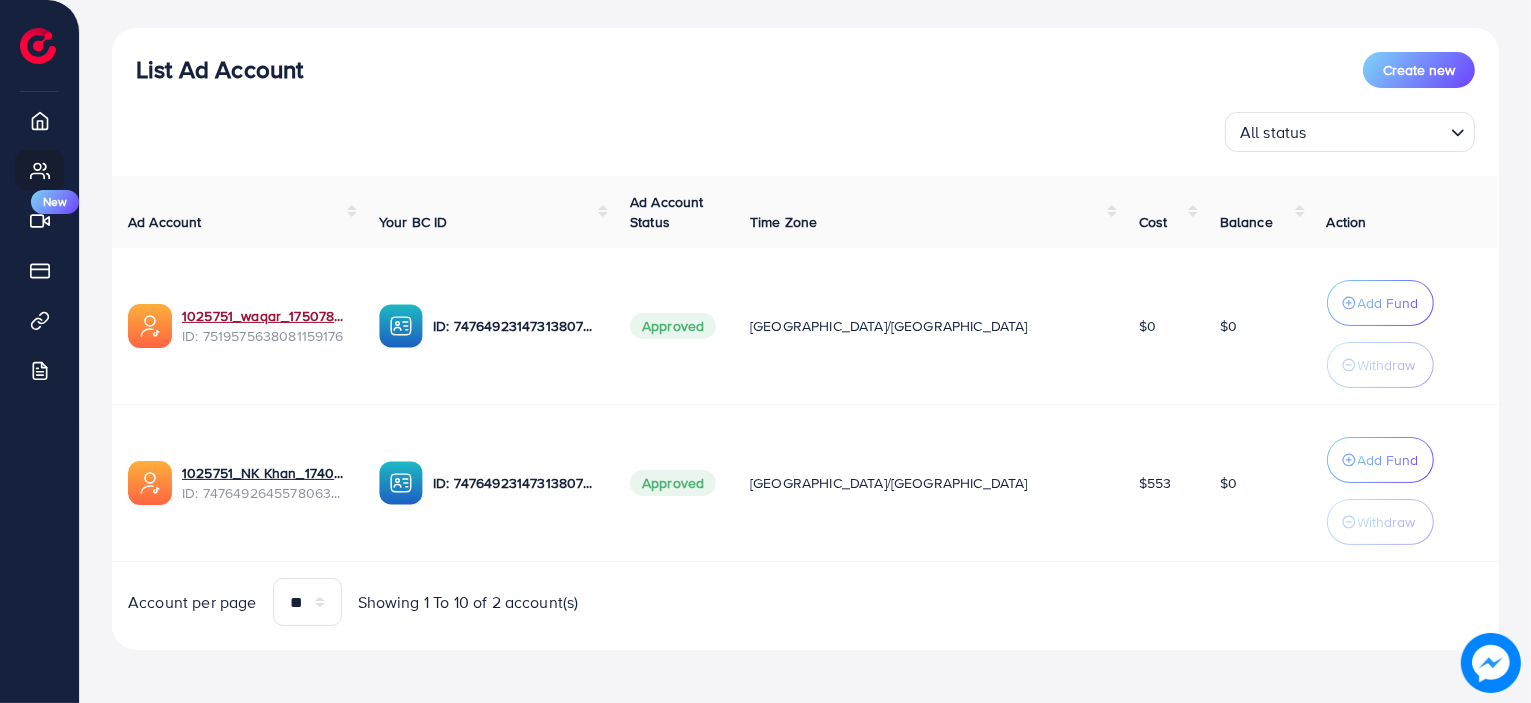 scroll, scrollTop: 0, scrollLeft: 0, axis: both 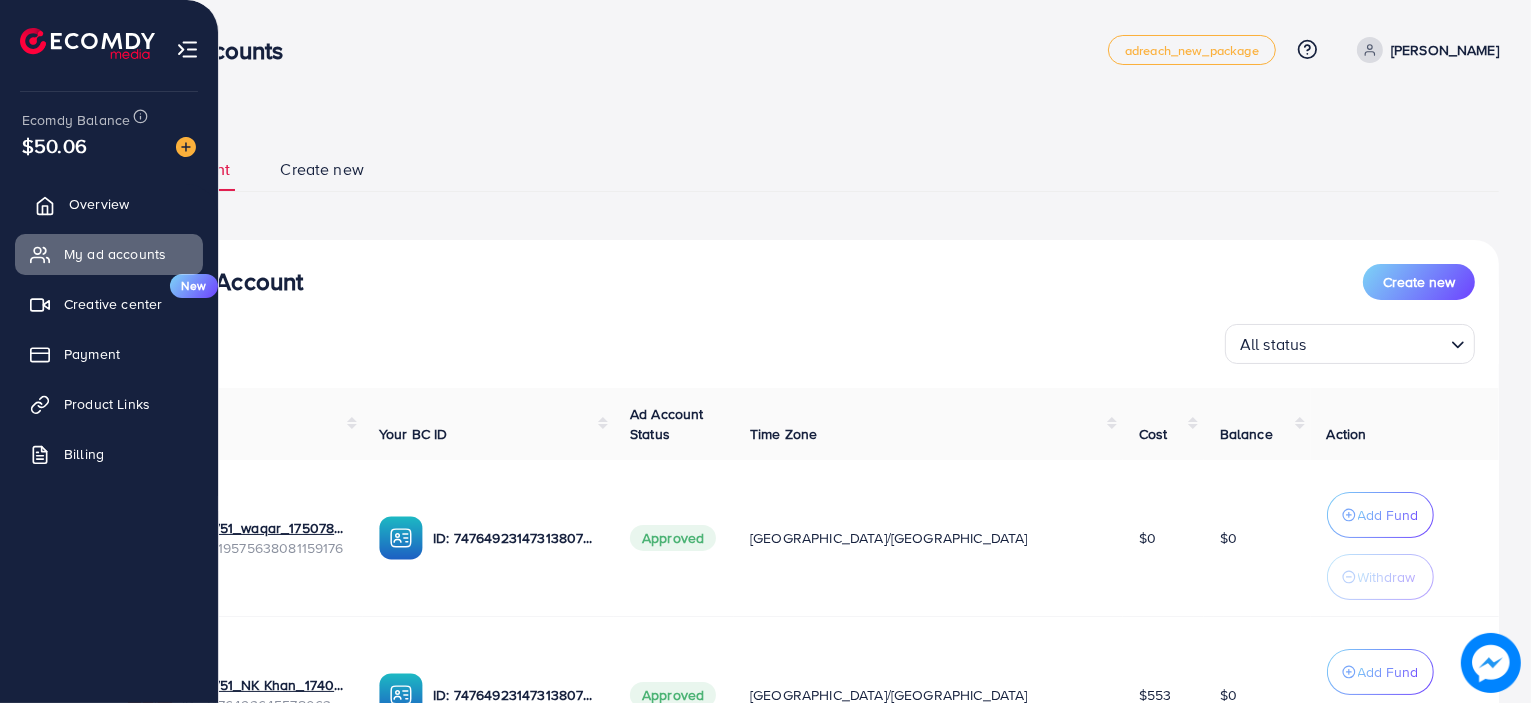 click on "Overview" at bounding box center (109, 204) 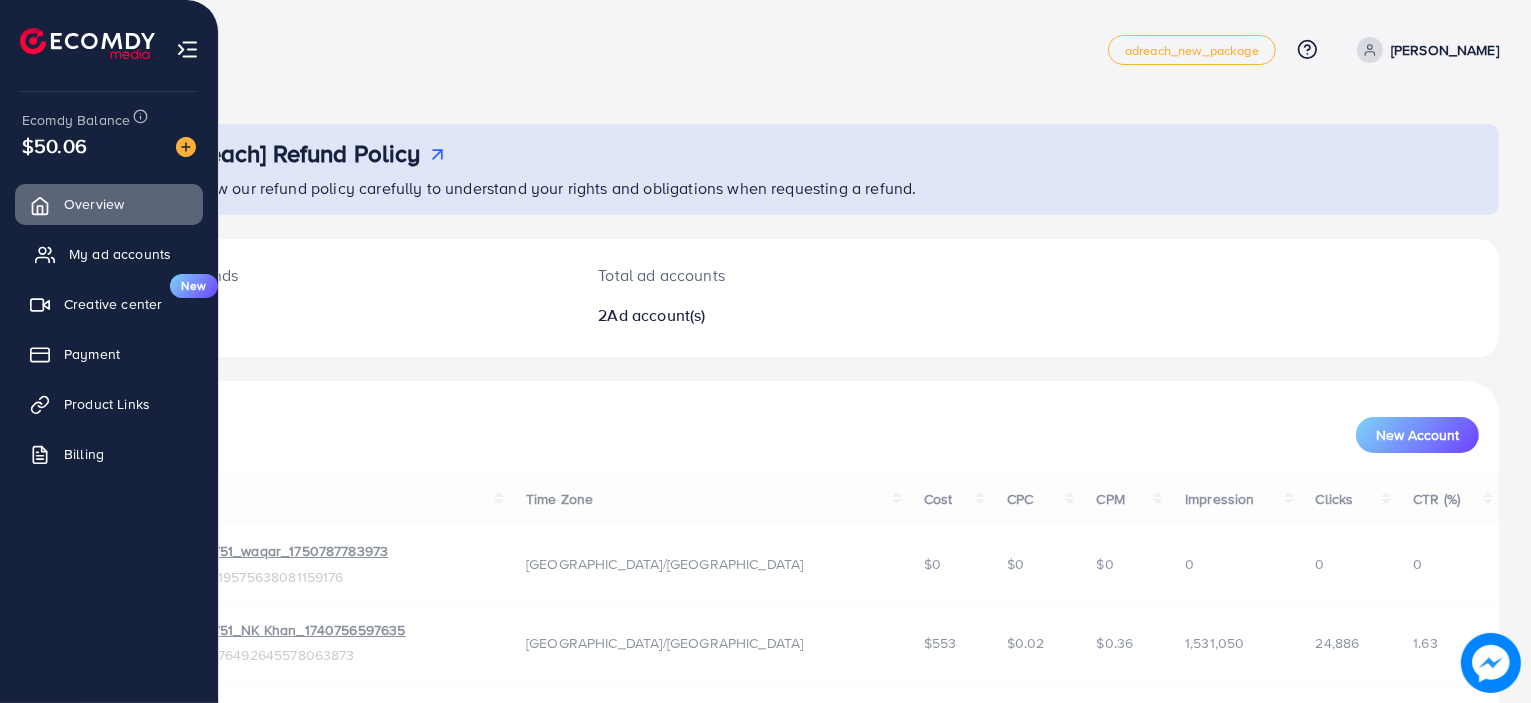 click on "My ad accounts" at bounding box center (109, 254) 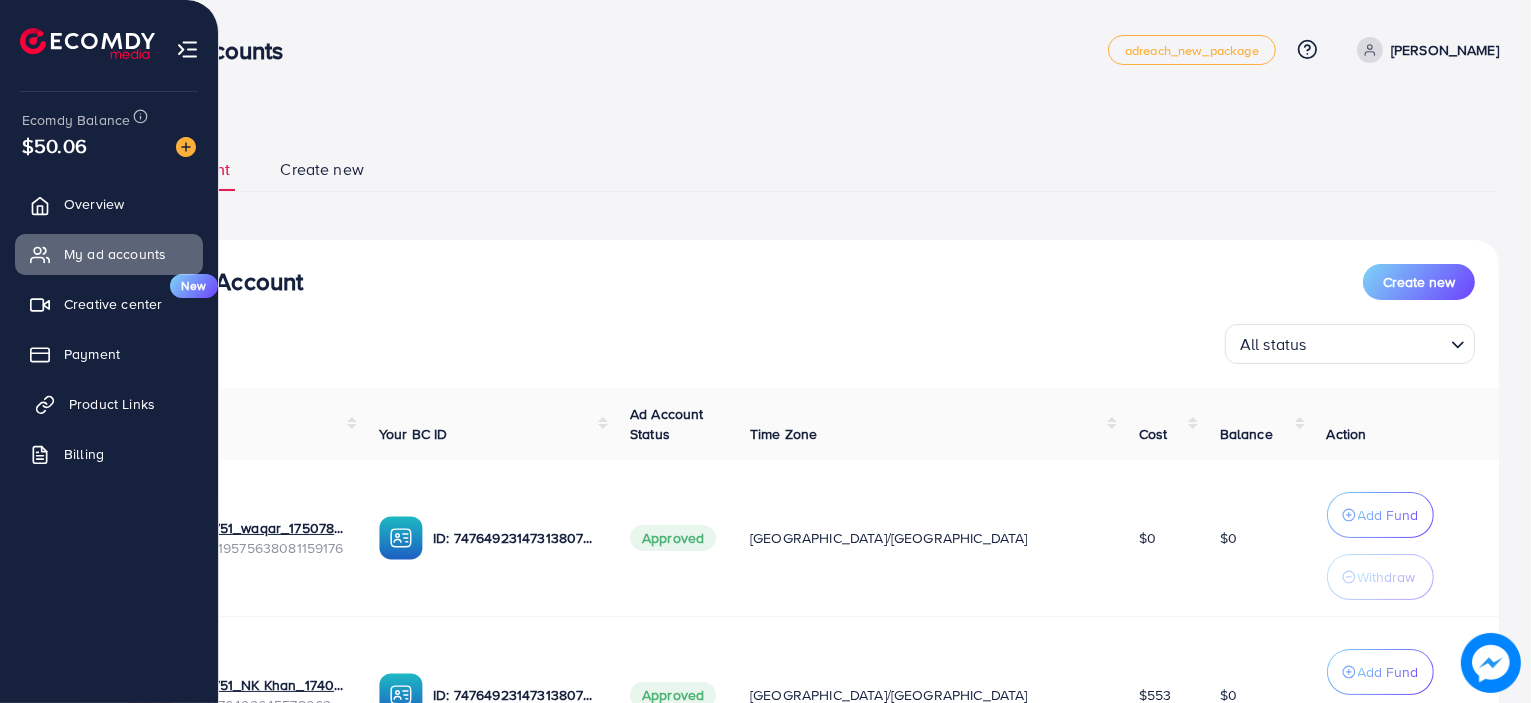 click on "Product Links" at bounding box center [112, 404] 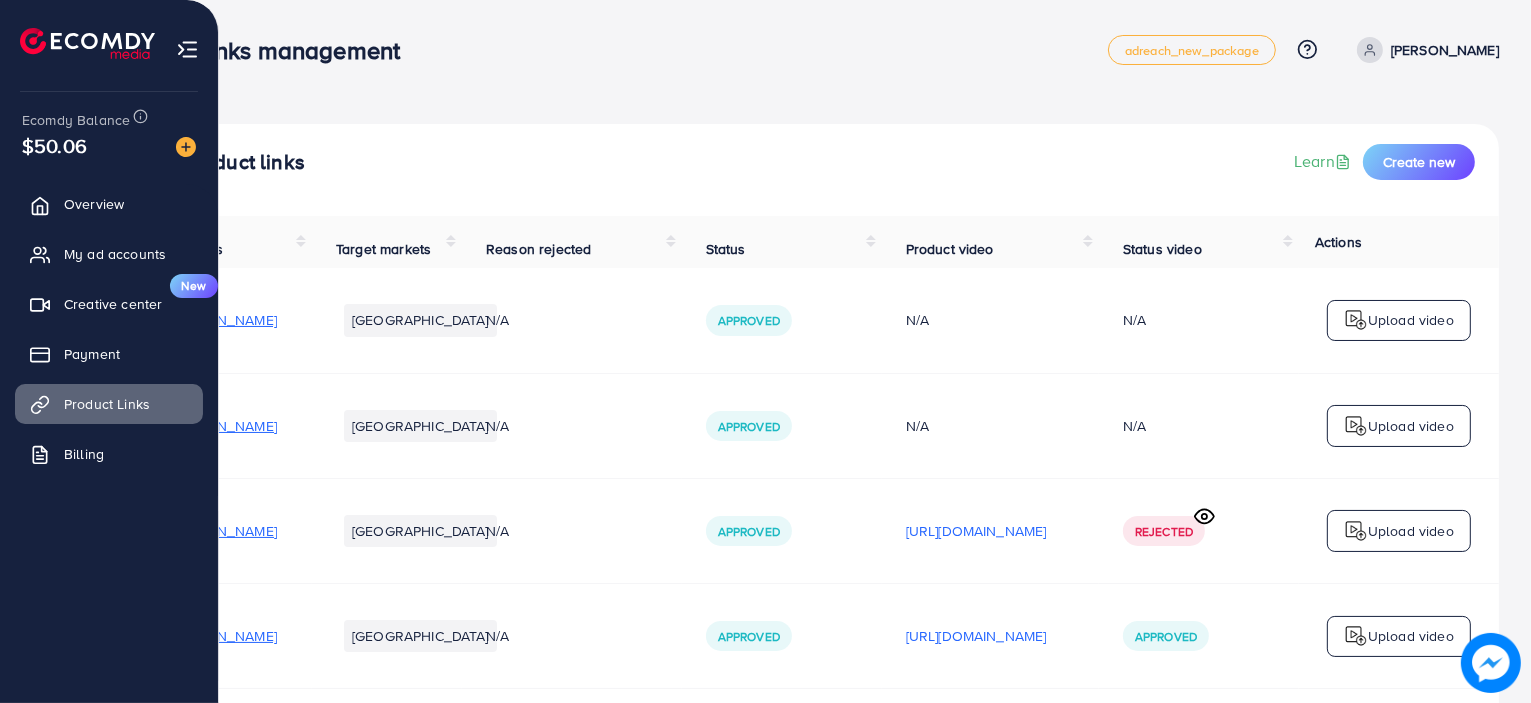 click on "Overview My ad accounts Creative center  New  Payment Product Links Billing" at bounding box center (109, 339) 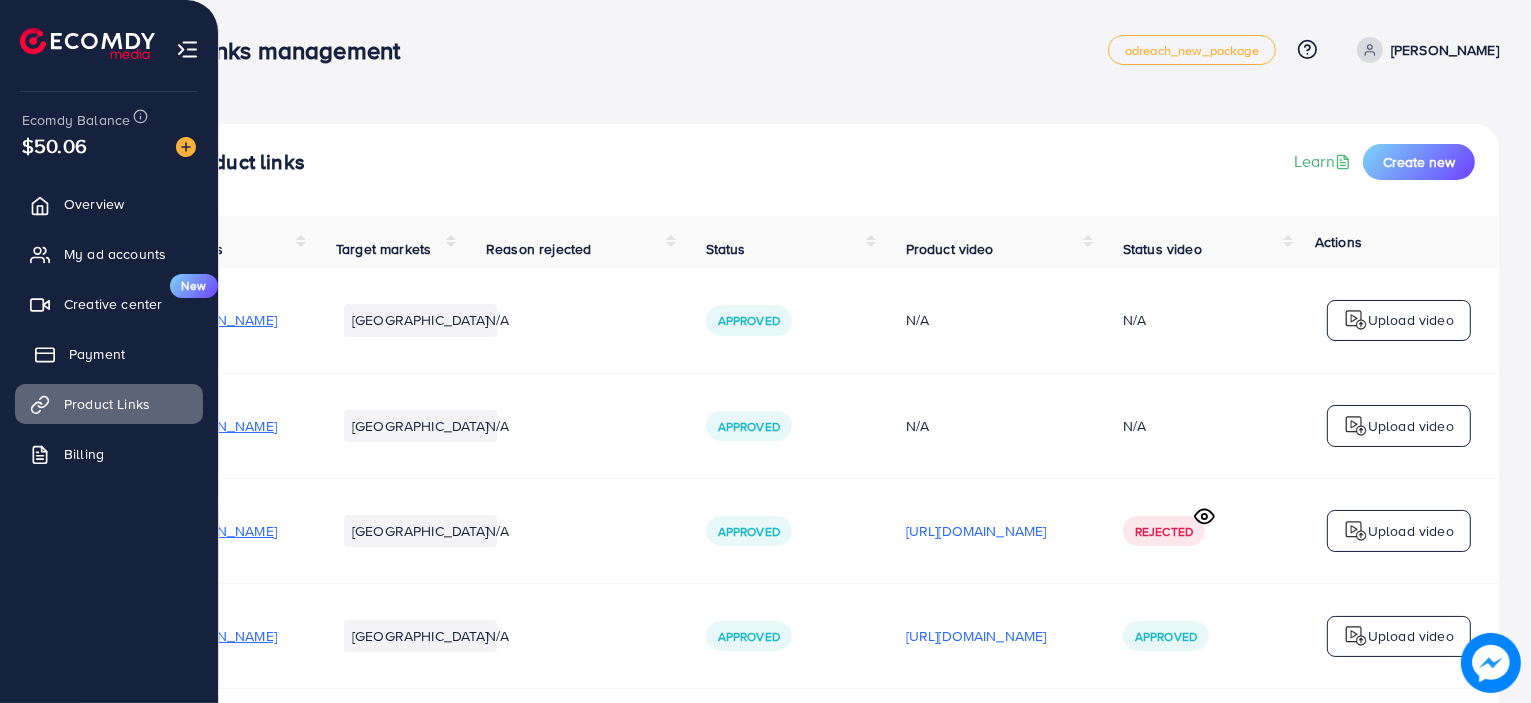 click on "Payment" at bounding box center (109, 354) 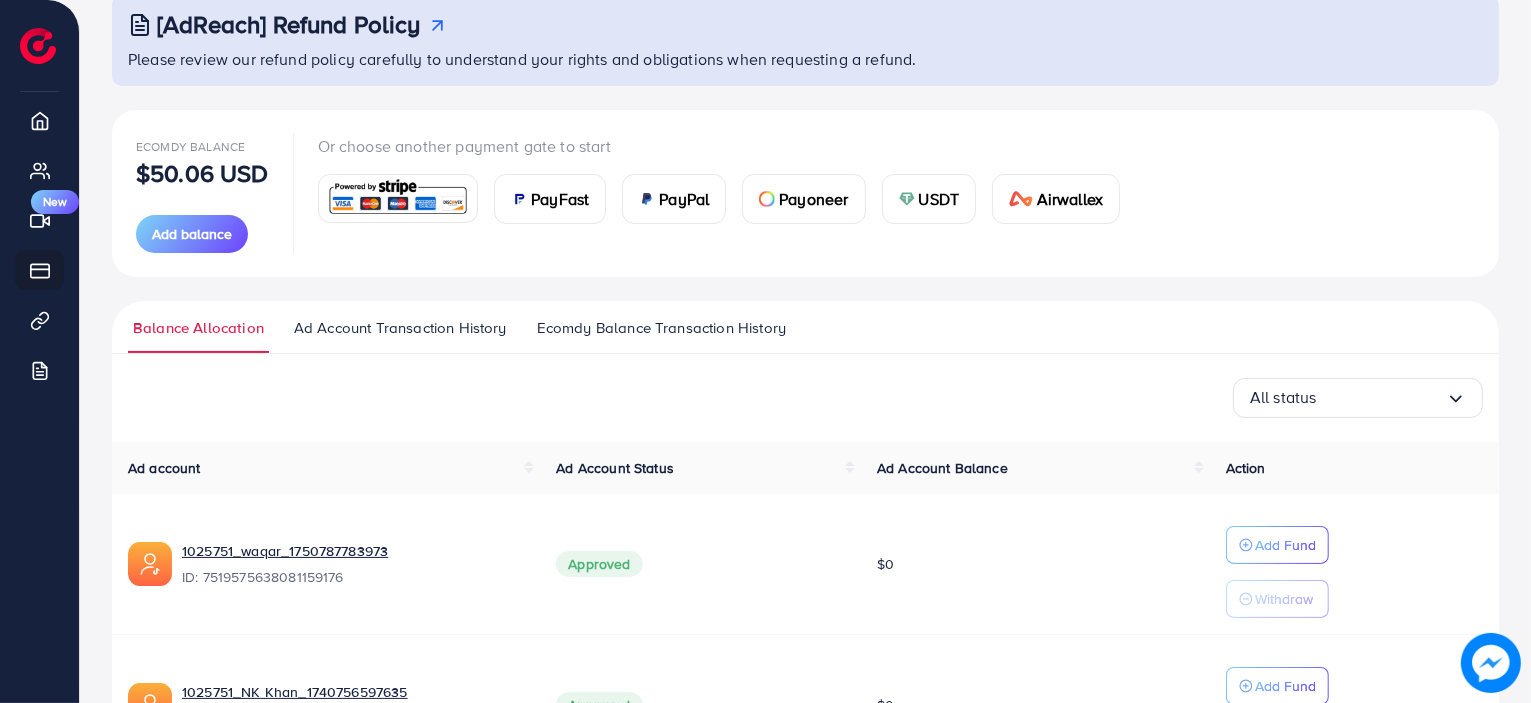 scroll, scrollTop: 127, scrollLeft: 0, axis: vertical 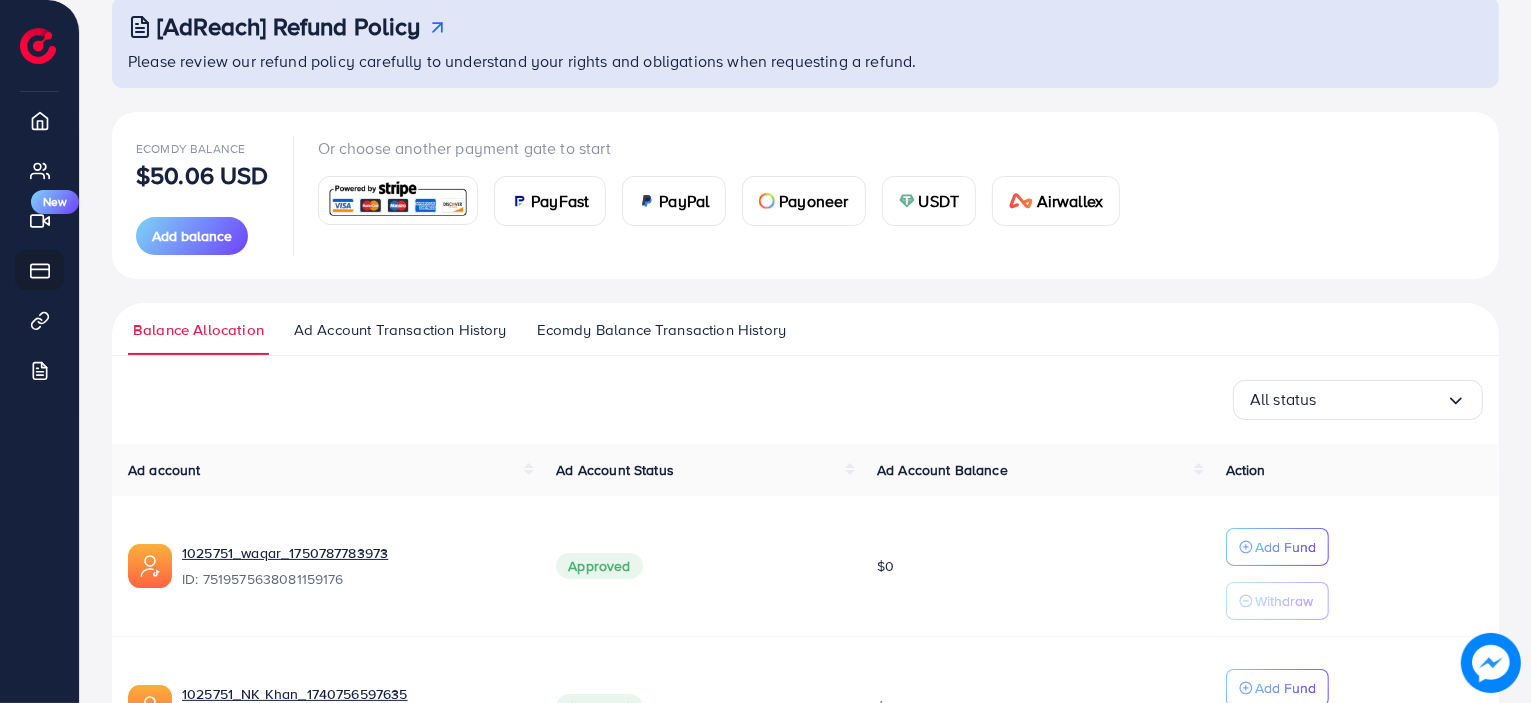 click on "PayFast" at bounding box center (550, 201) 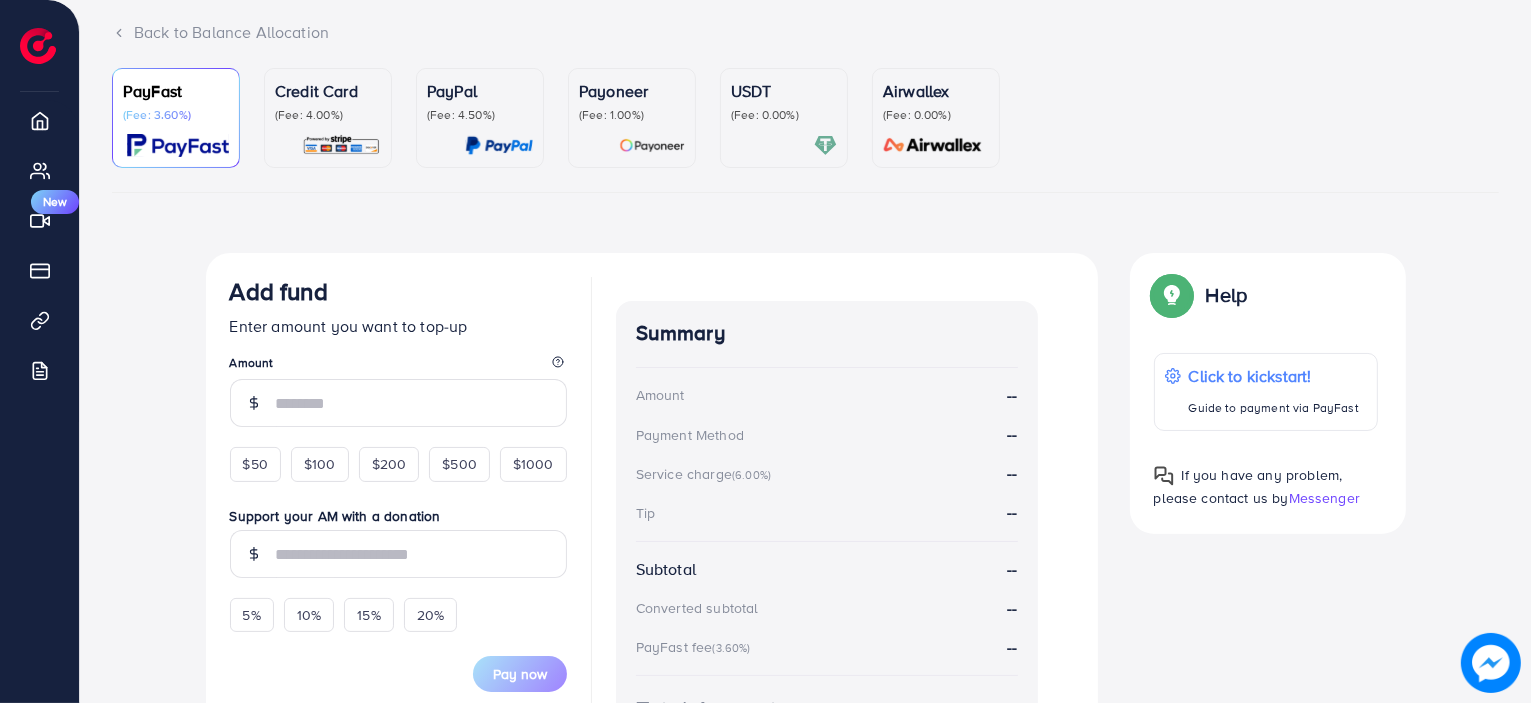 scroll, scrollTop: 0, scrollLeft: 0, axis: both 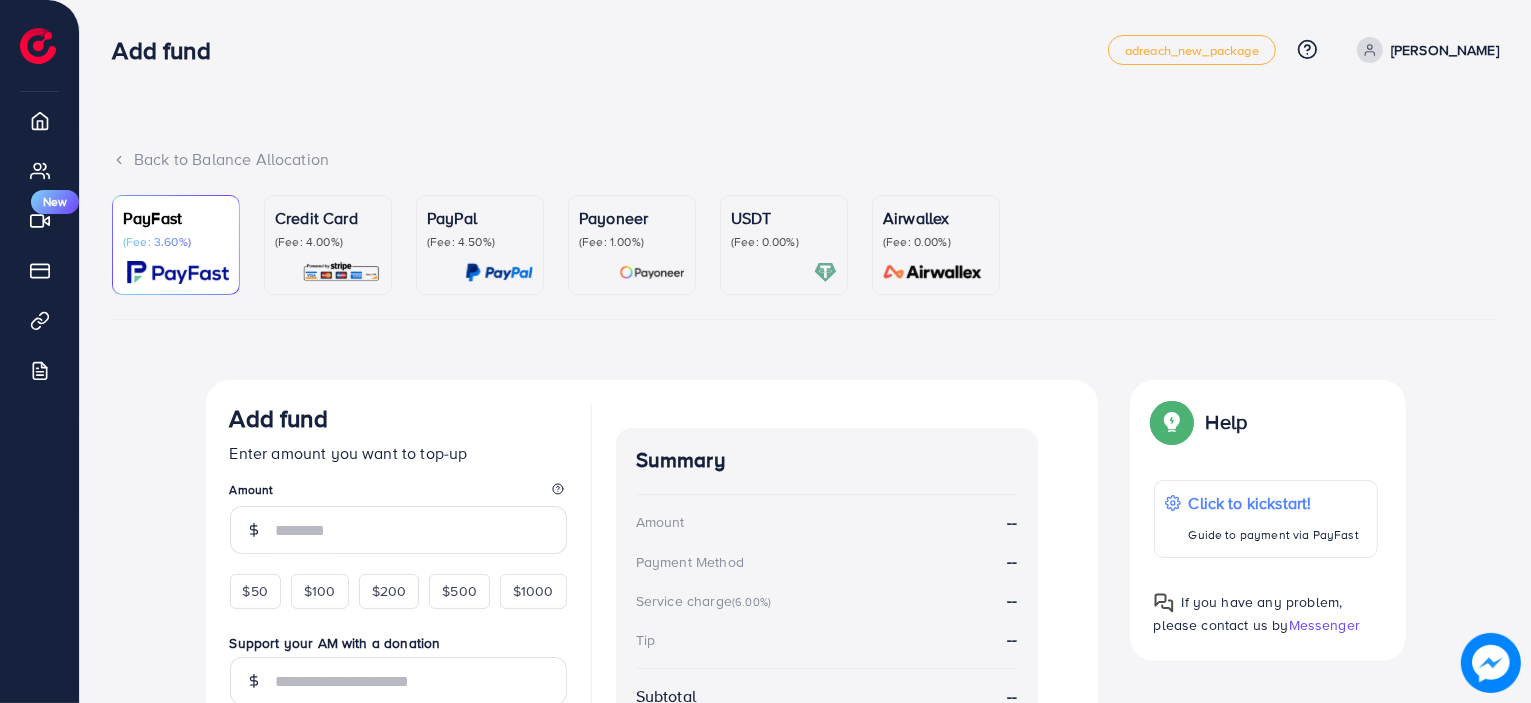 click on "Credit Card   (Fee: 4.00%)" at bounding box center [328, 245] 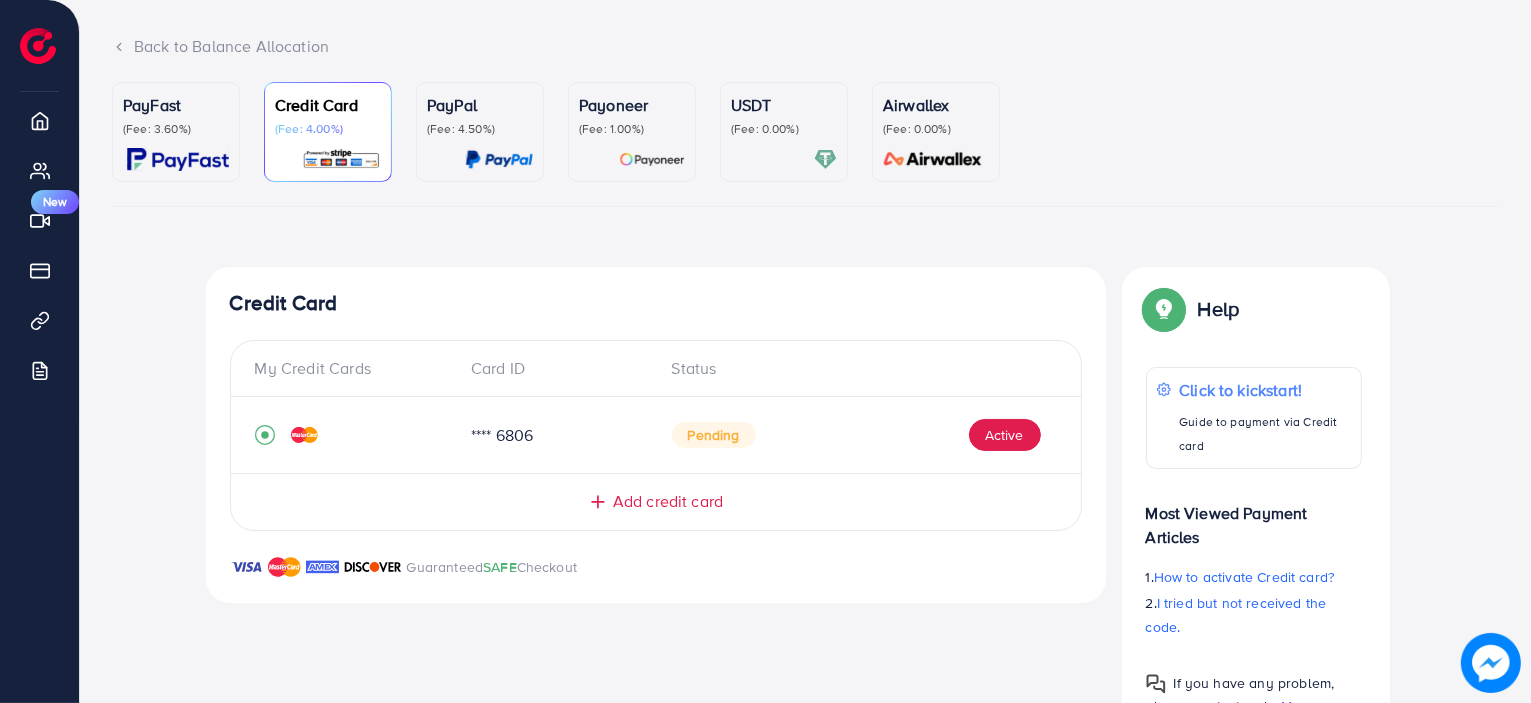 scroll, scrollTop: 119, scrollLeft: 0, axis: vertical 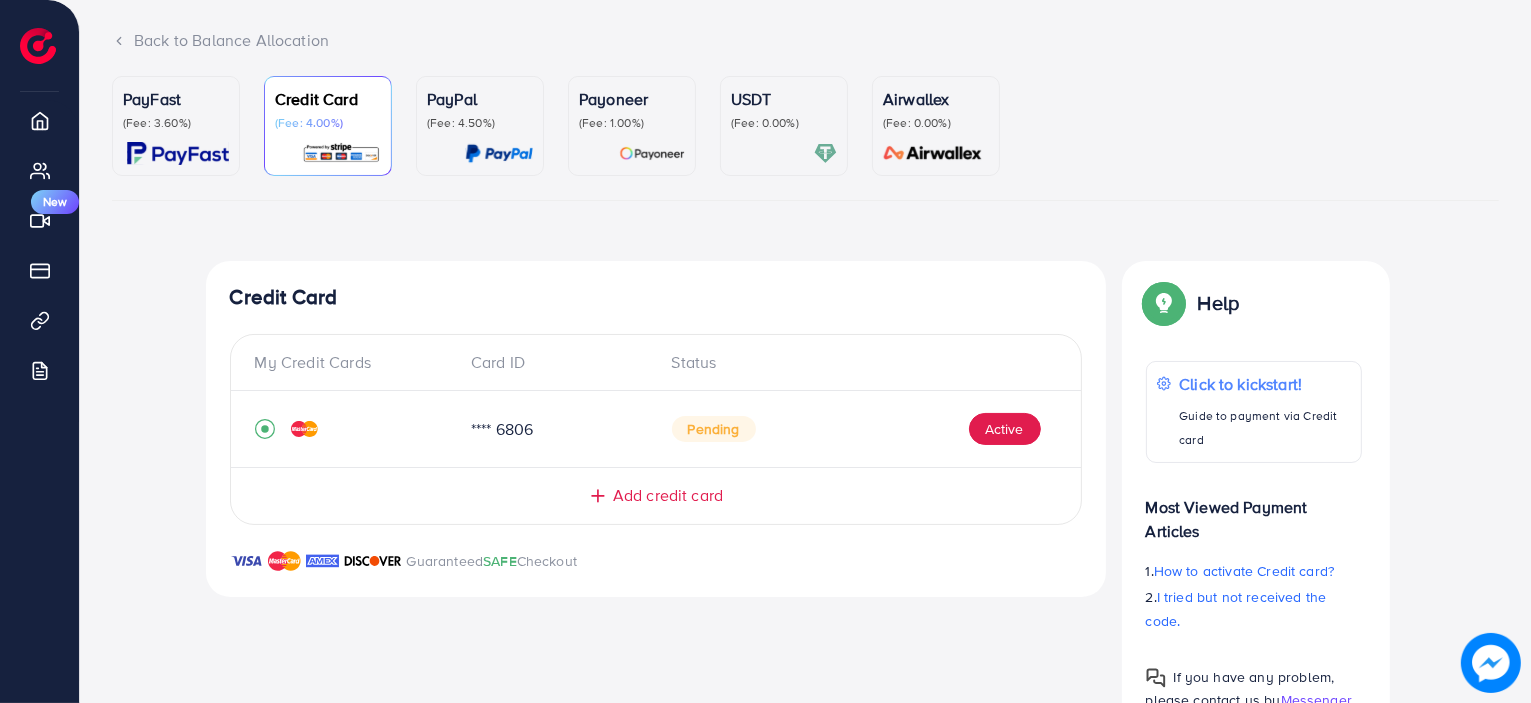 click on "(Fee: 0.00%)" at bounding box center [784, 123] 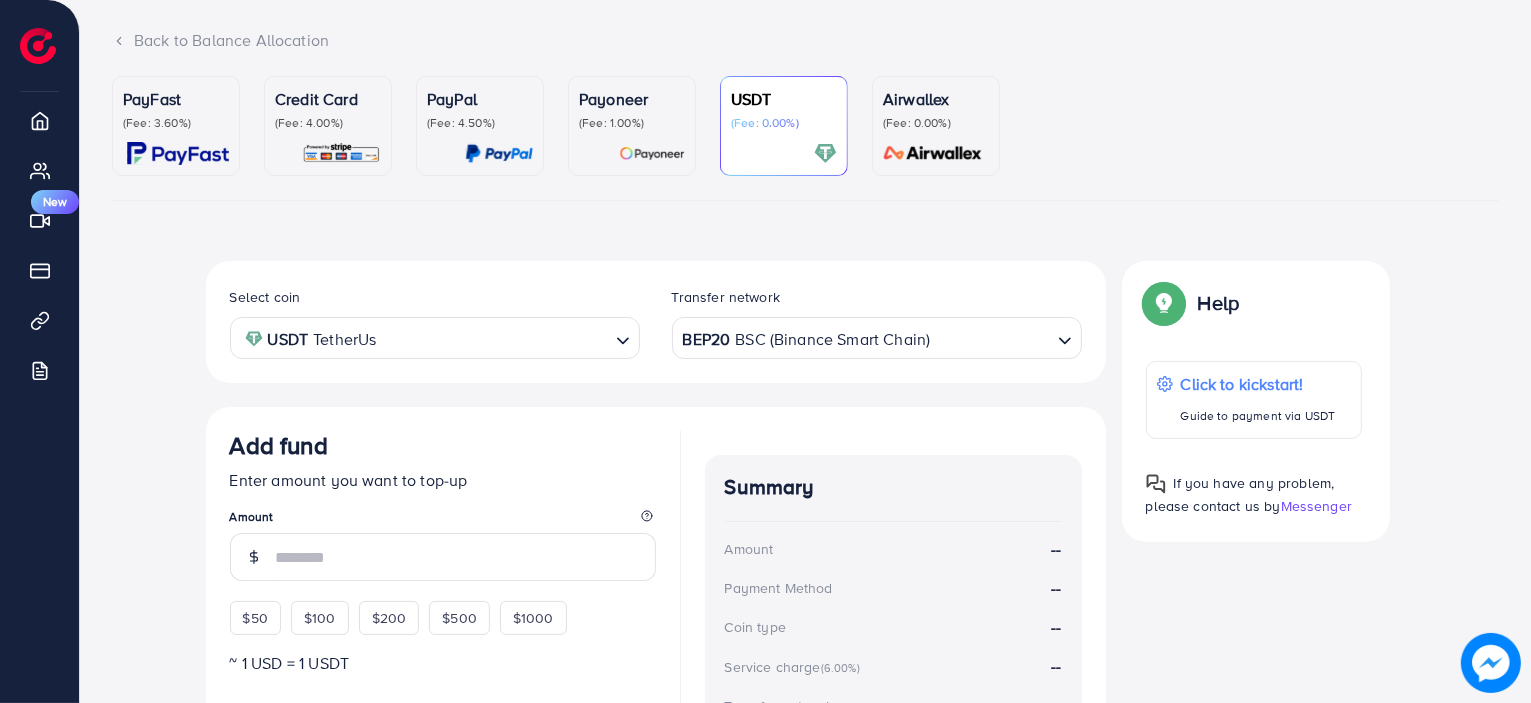 scroll, scrollTop: 379, scrollLeft: 0, axis: vertical 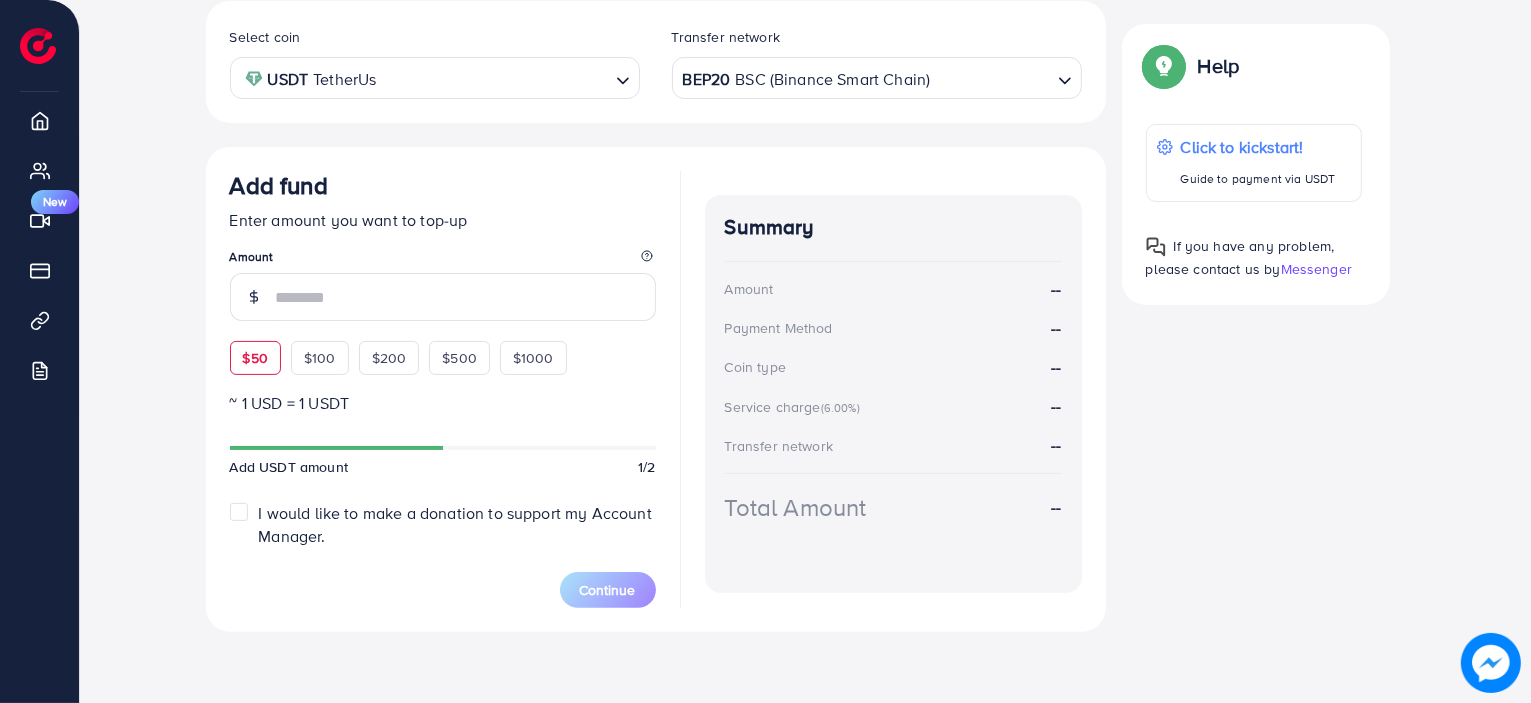 click on "$50" at bounding box center [255, 358] 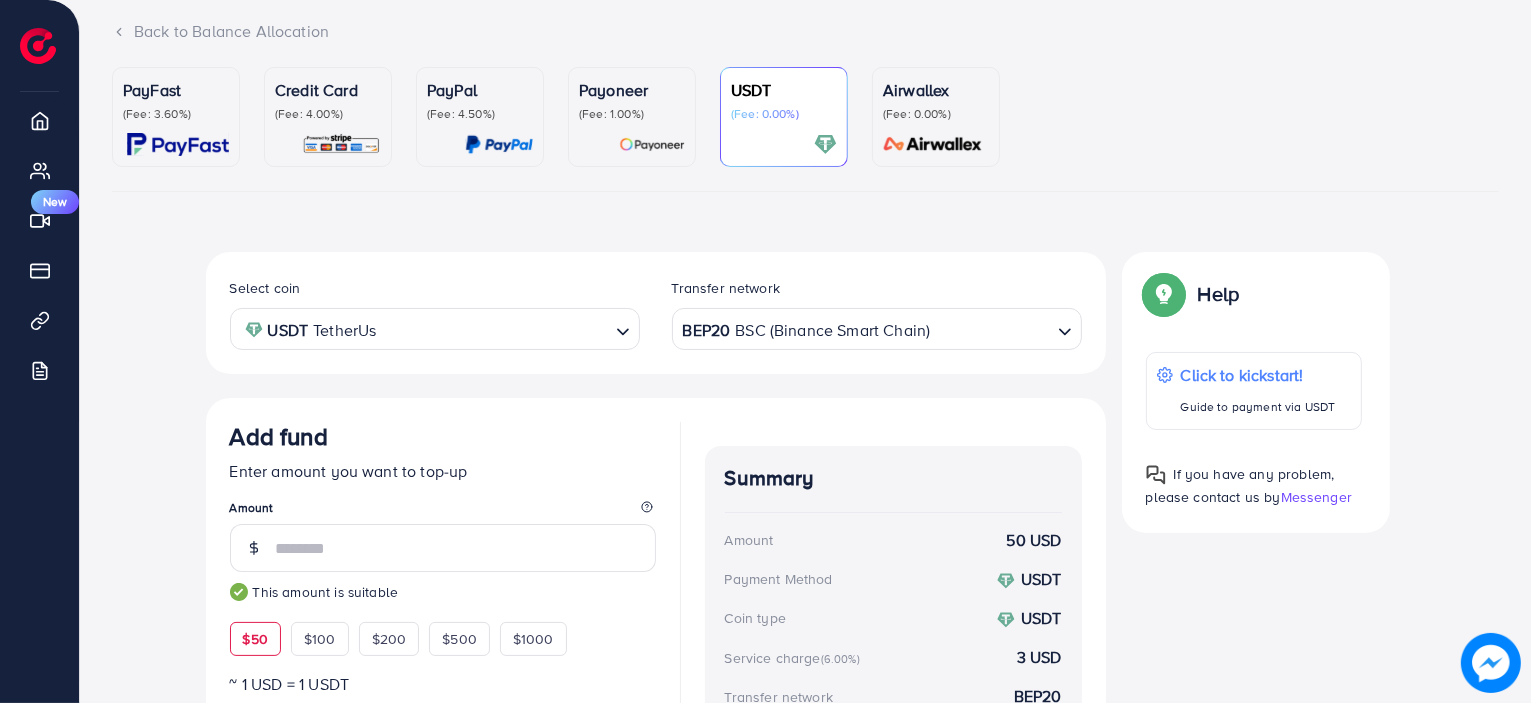 scroll, scrollTop: 127, scrollLeft: 0, axis: vertical 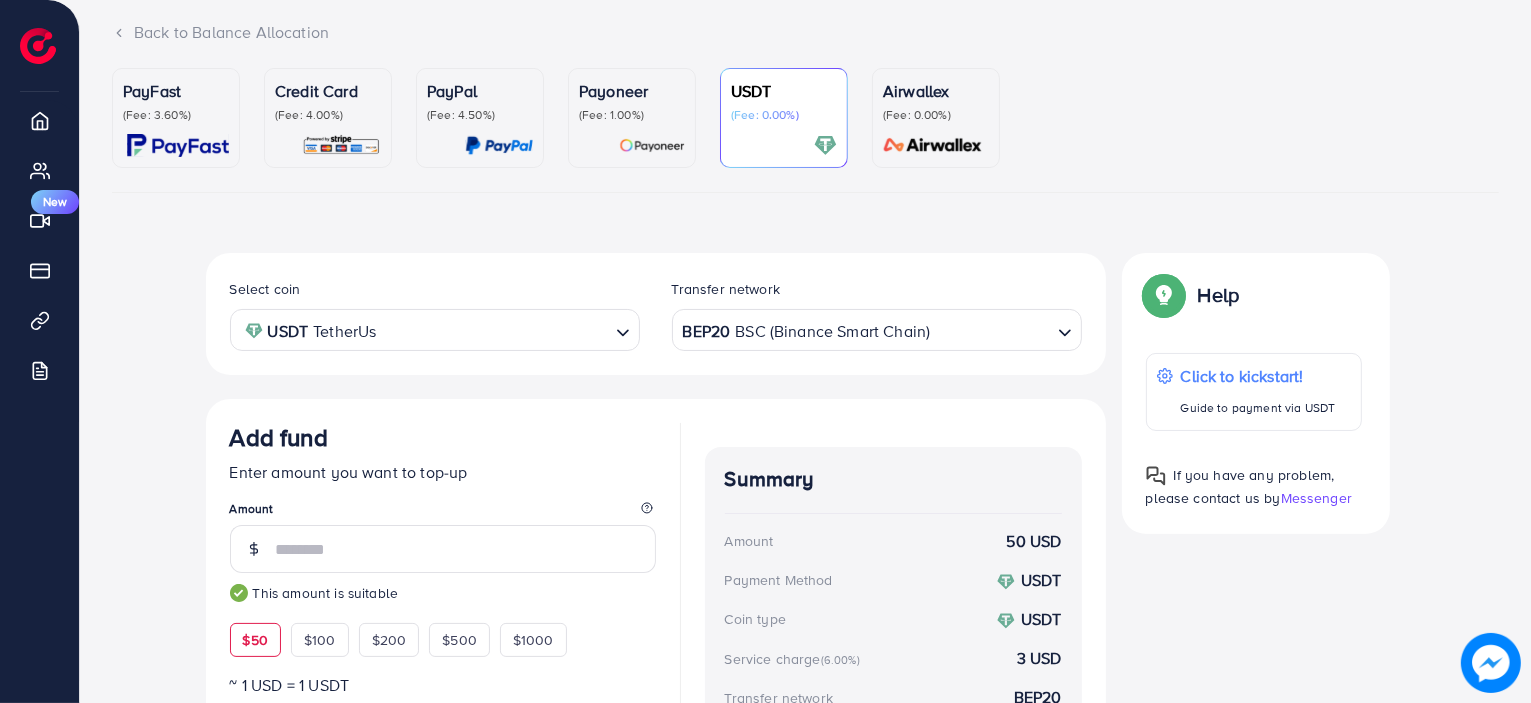 click on "PayFast   (Fee: 3.60%)   Credit Card   (Fee: 4.00%)   PayPal   (Fee: 4.50%)   Payoneer   (Fee: 1.00%)   USDT   (Fee: 0.00%)   Airwallex   (Fee: 0.00%)   Currency Code:   Merchant ID:   Merchant Name:   Token:   Success URL:   Failure URL:   Checkout URL:   Customer Email:   Customer Mobile:   Transaction Amount:   Basket ID:   Transaction Date:  Add fund Enter amount you want to top-up Amount $50 $100 $200 $500 $1000 Support your AM with a donation 5% 10% 15% 20%  Pay now   Summary   Amount   --   Payment Method   --   Service charge   (6.00%)   --   Tip   --   Subtotal   --   Converted subtotal   --   PayFast fee   (3.60%)   --   Total Amount   --   Help   Help   Click to kickstart!   Guide to payment via USDT   If you have any problem, please contact us by   Messenger   If you have any problem, please contact us by   Messenger   Top-up Success!   Thanks you for your purchase. Please check your balance again.   Summary   Client   [PERSON_NAME]   Amount   0 USD   Payment Method   MasterCard   Service charge  5%" at bounding box center (805, 499) 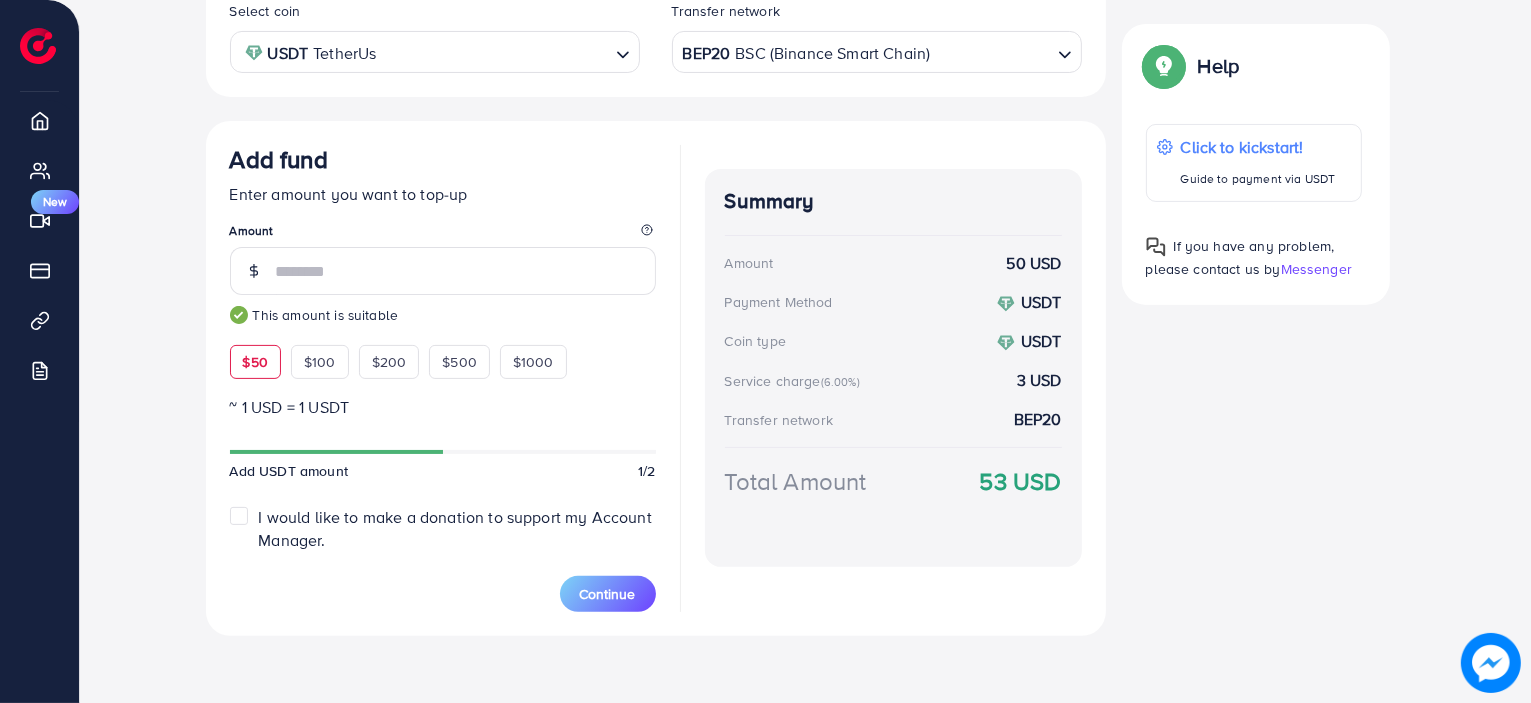 scroll, scrollTop: 408, scrollLeft: 0, axis: vertical 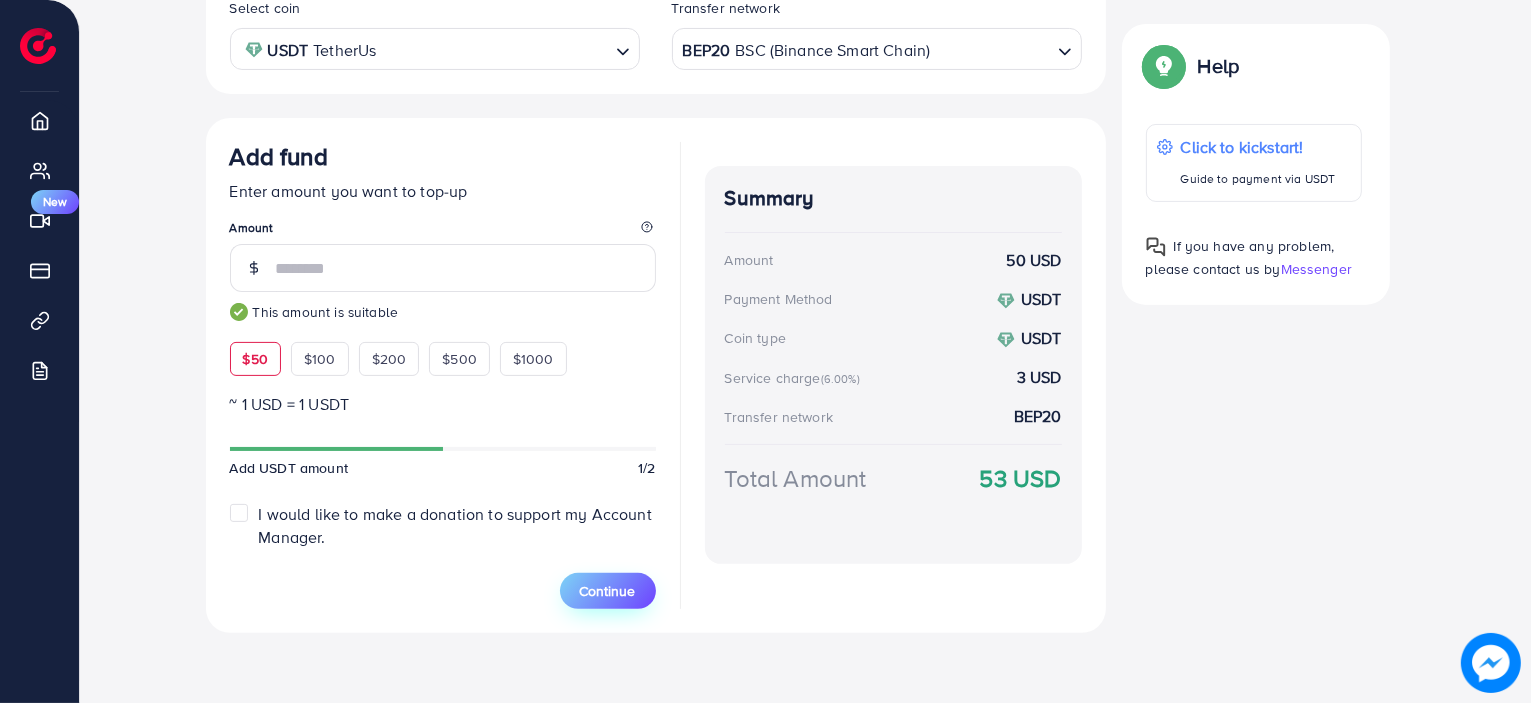 click on "Continue" at bounding box center [608, 591] 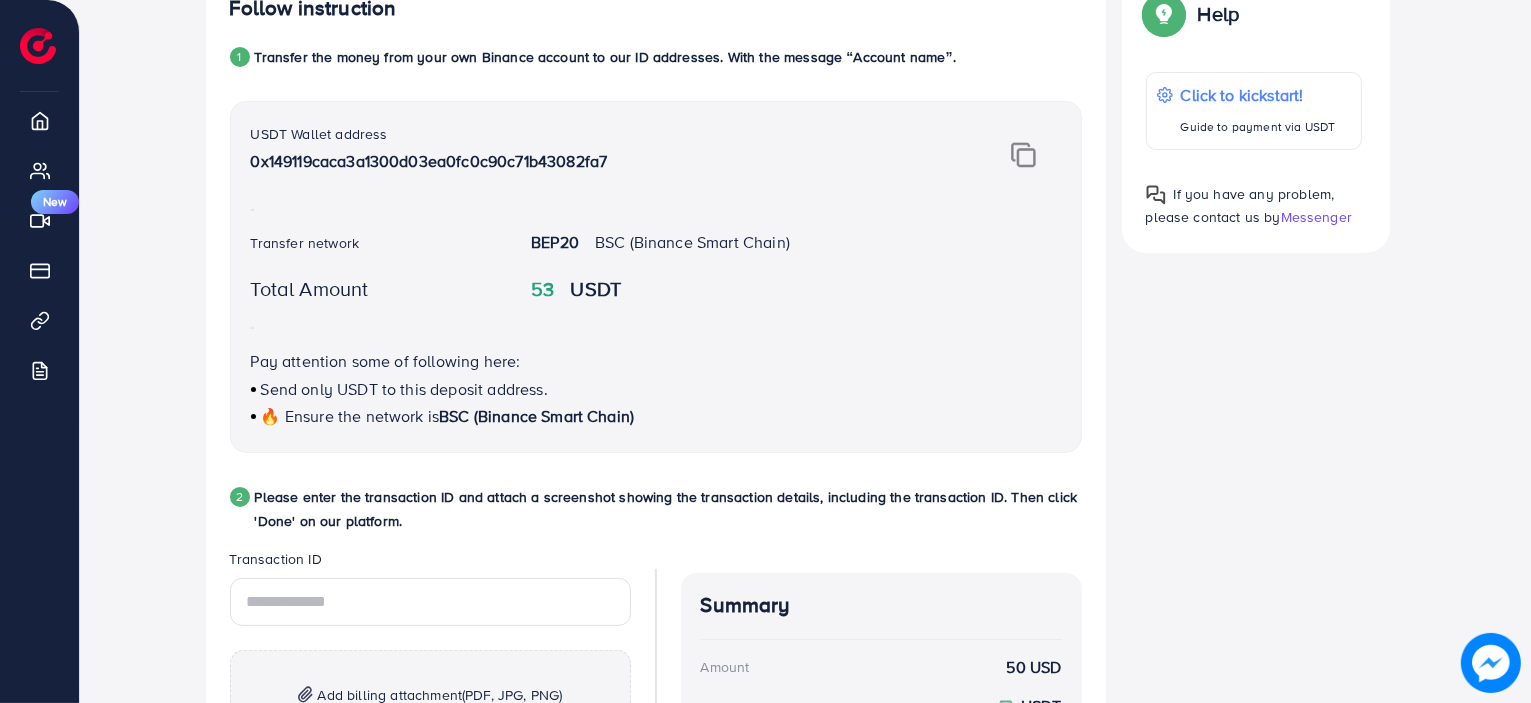 scroll, scrollTop: 772, scrollLeft: 0, axis: vertical 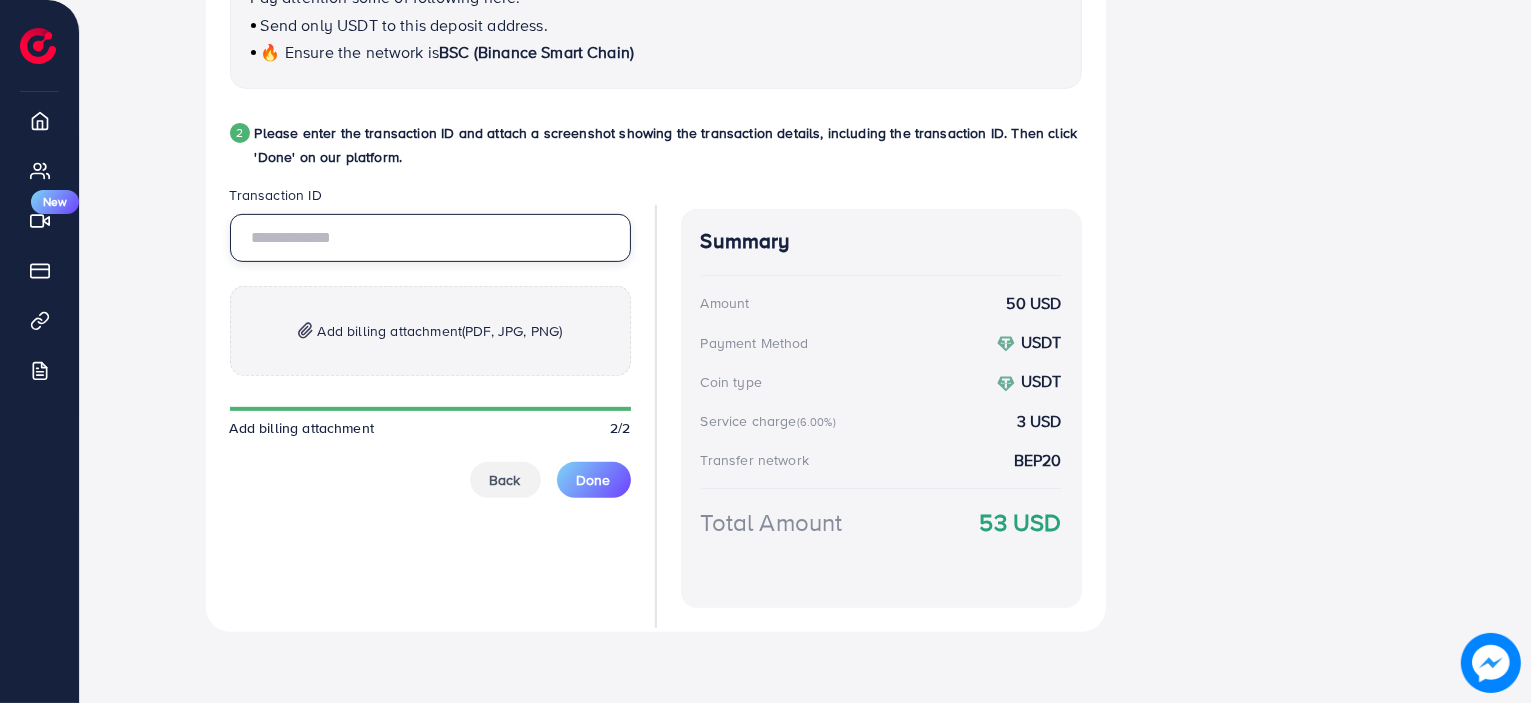 click at bounding box center [430, 238] 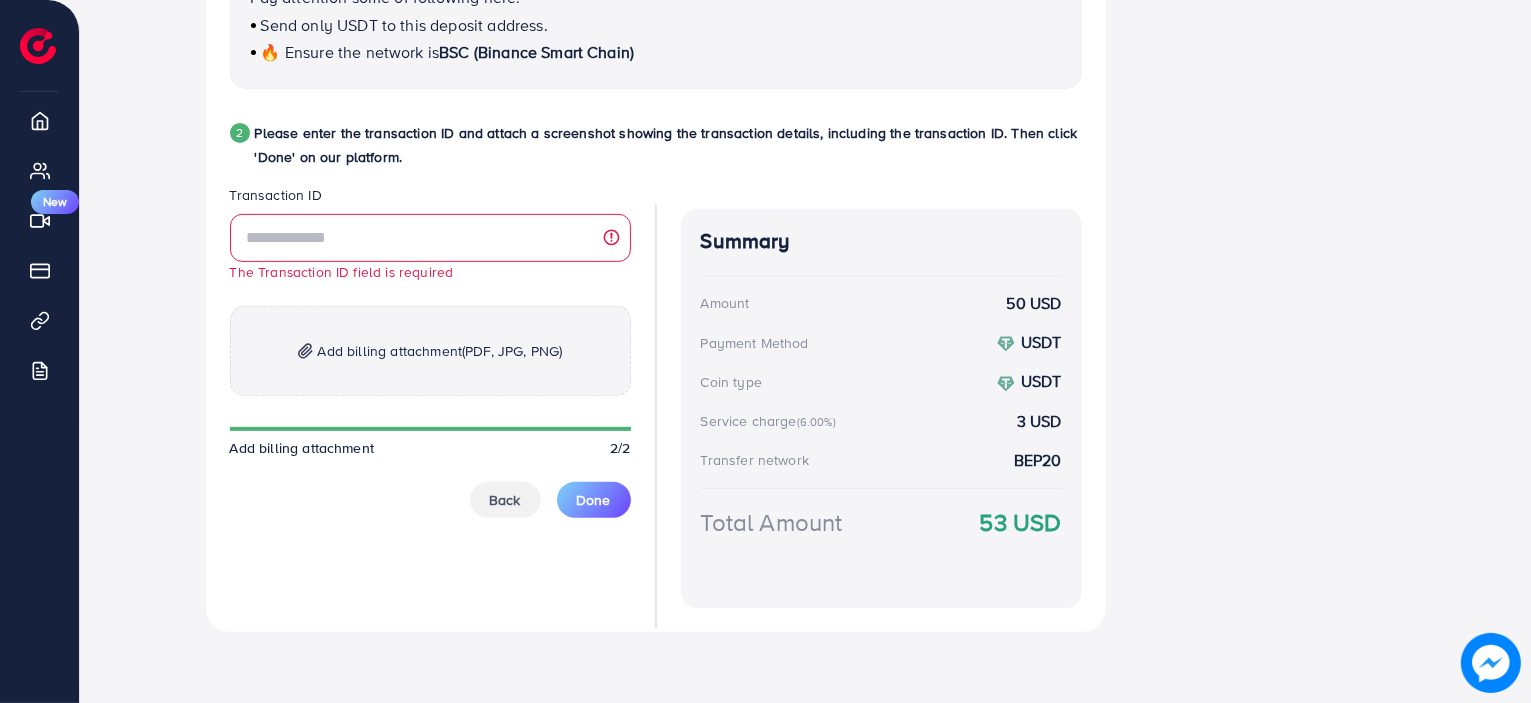 click on "Transaction ID  The Transaction ID field is required   Add billing attachment  (PDF, JPG, PNG)   Add billing attachment  2/2  Back   Done" at bounding box center (430, 396) 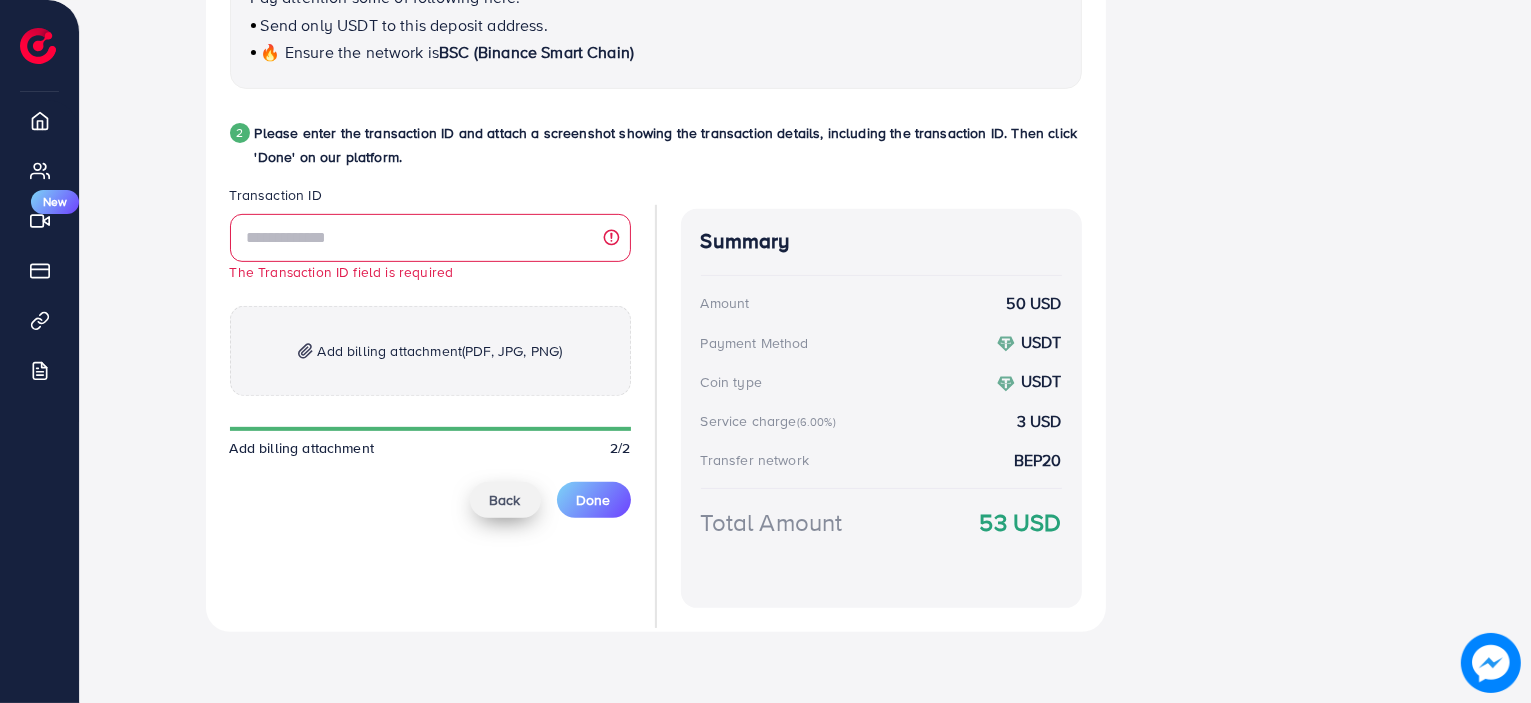 click on "Back" at bounding box center (505, 500) 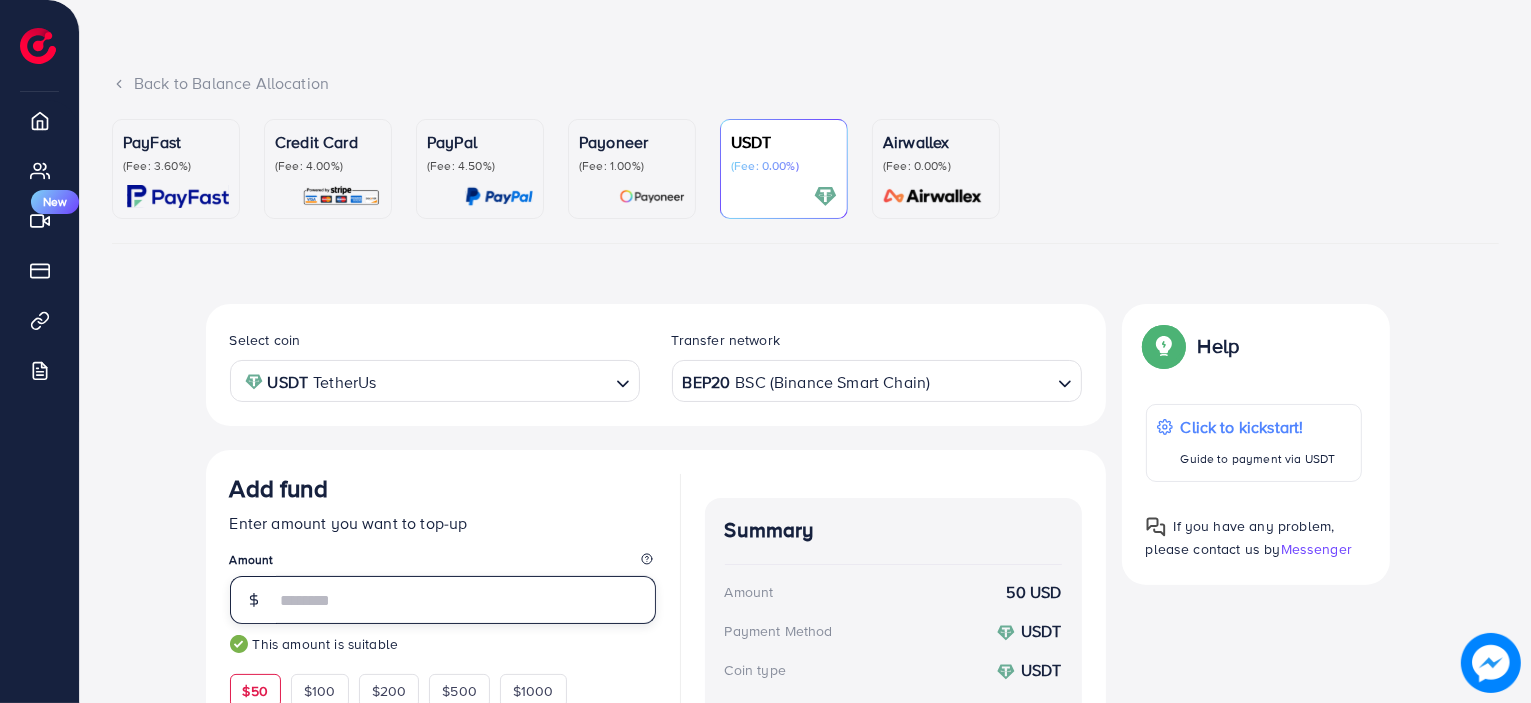 scroll, scrollTop: 56, scrollLeft: 0, axis: vertical 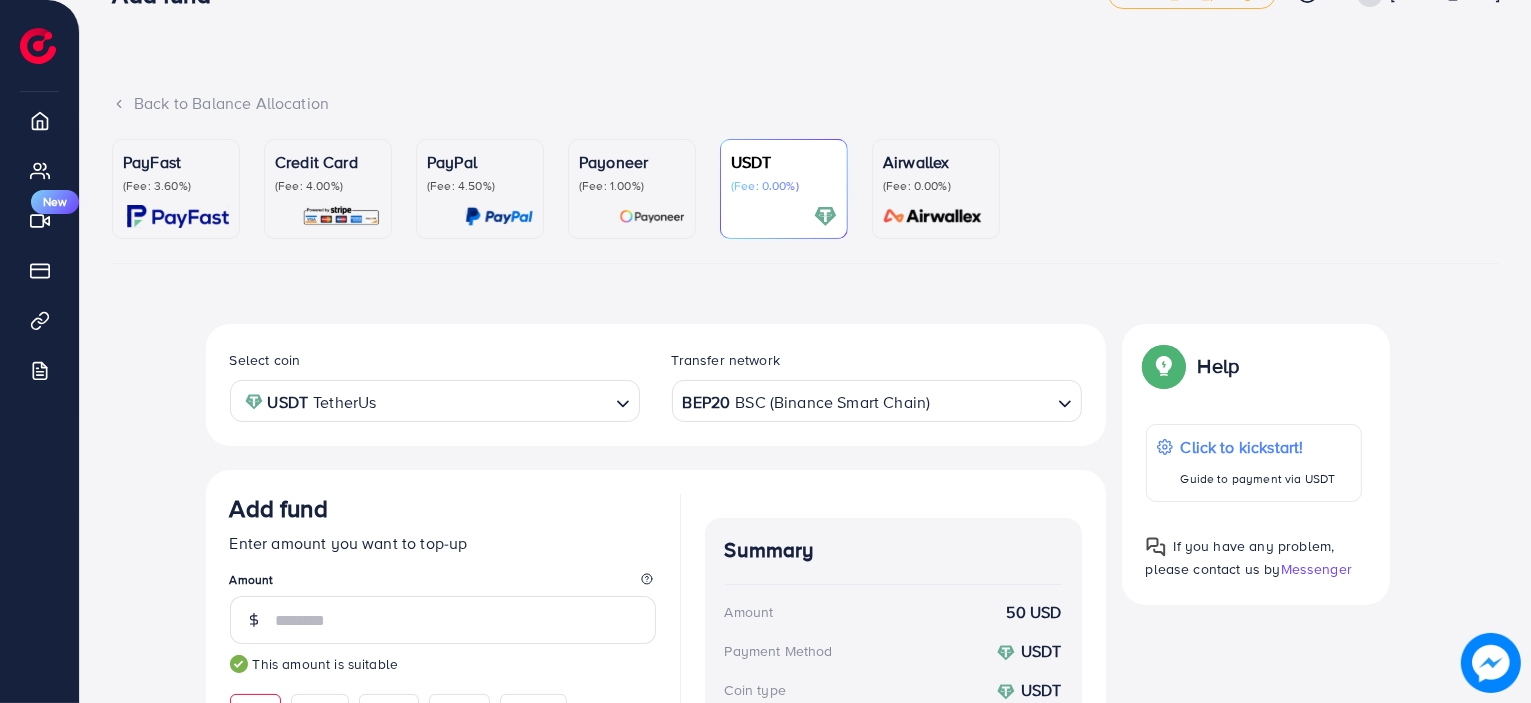click on "Airwallex   (Fee: 0.00%)" at bounding box center (936, 189) 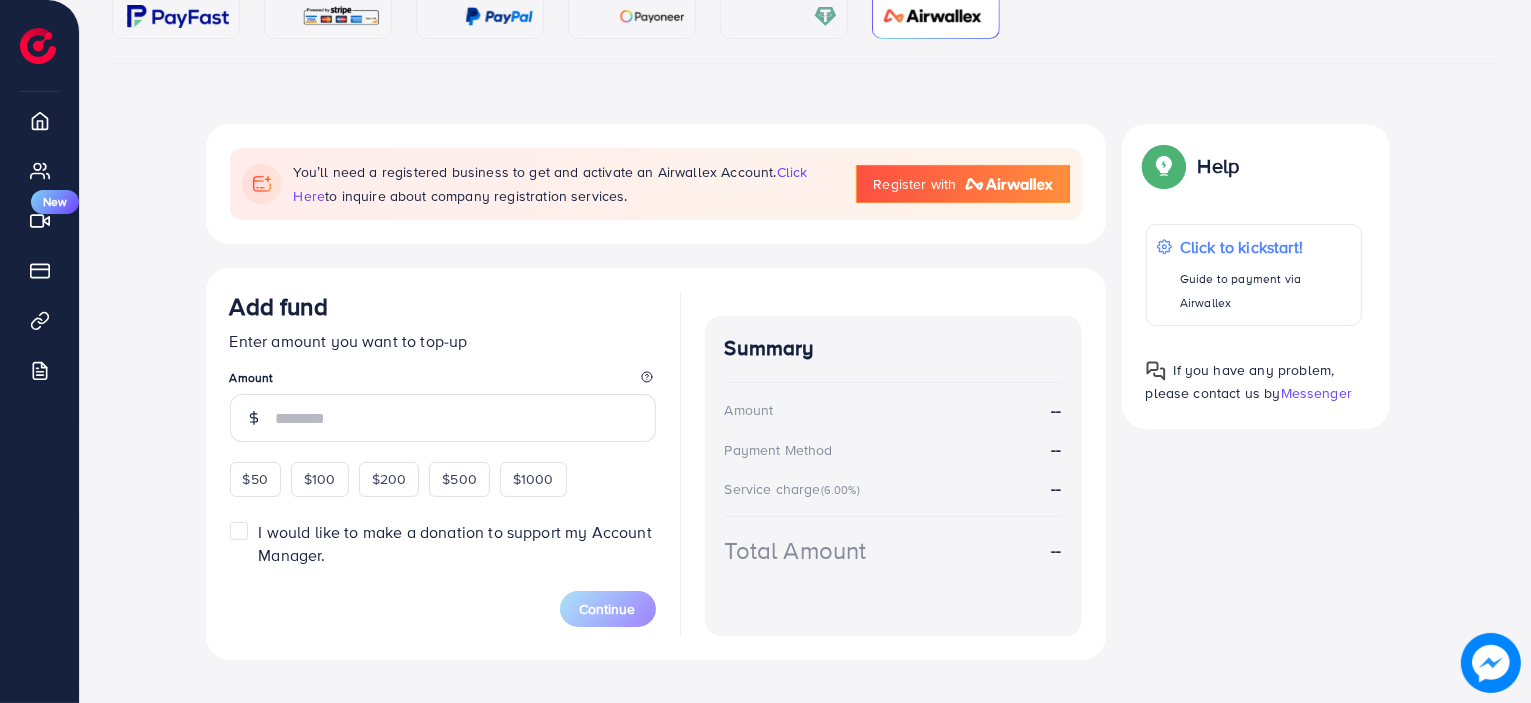 scroll, scrollTop: 257, scrollLeft: 0, axis: vertical 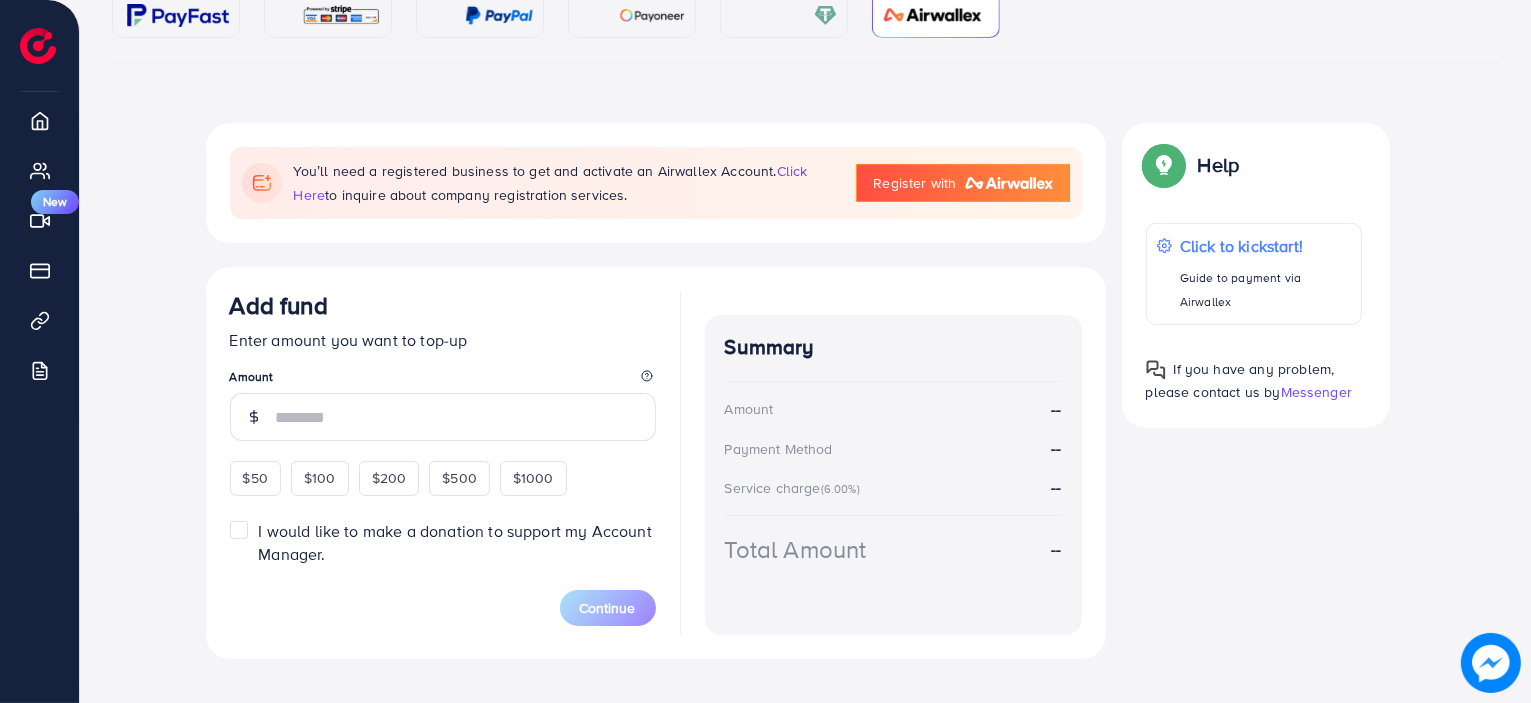 click on "click here" at bounding box center (551, 183) 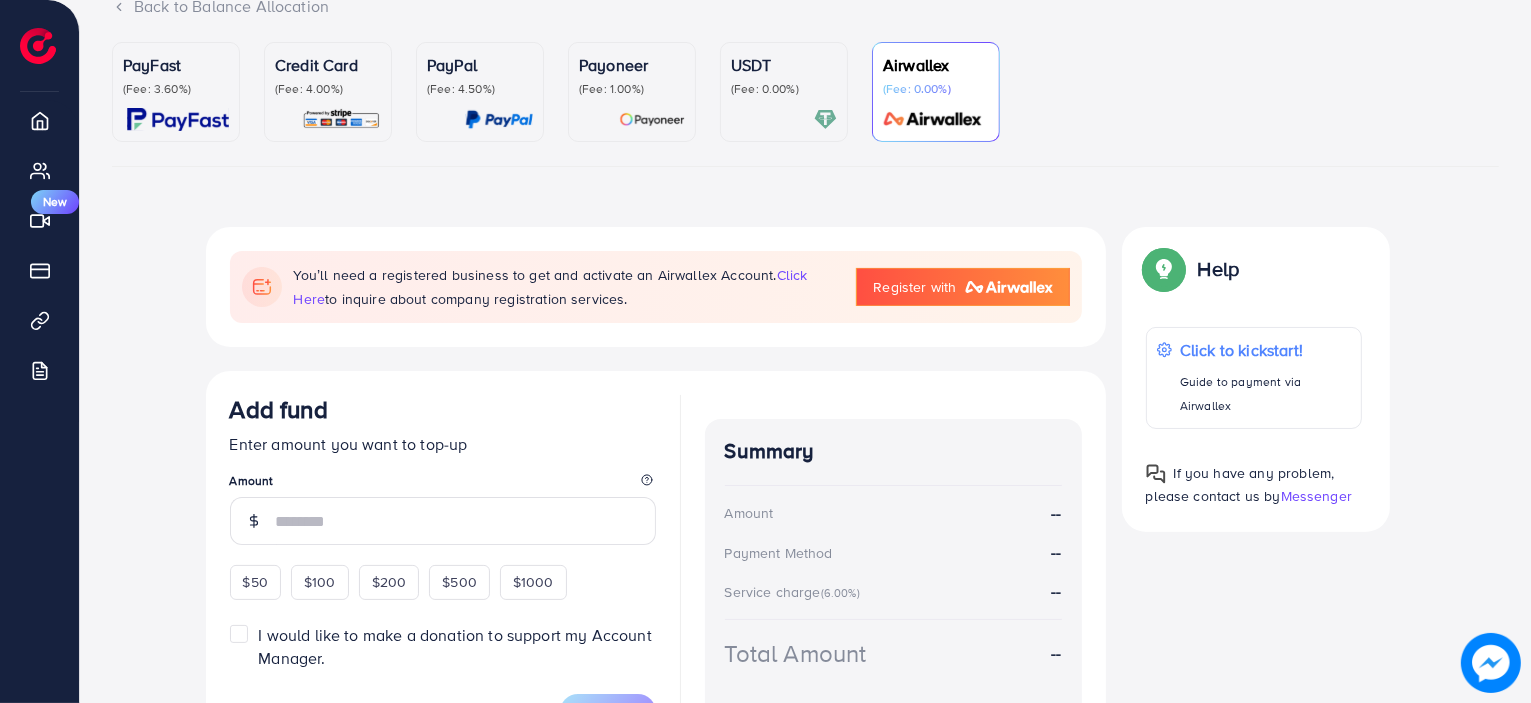 click on "(Fee: 4.50%)" at bounding box center [480, 89] 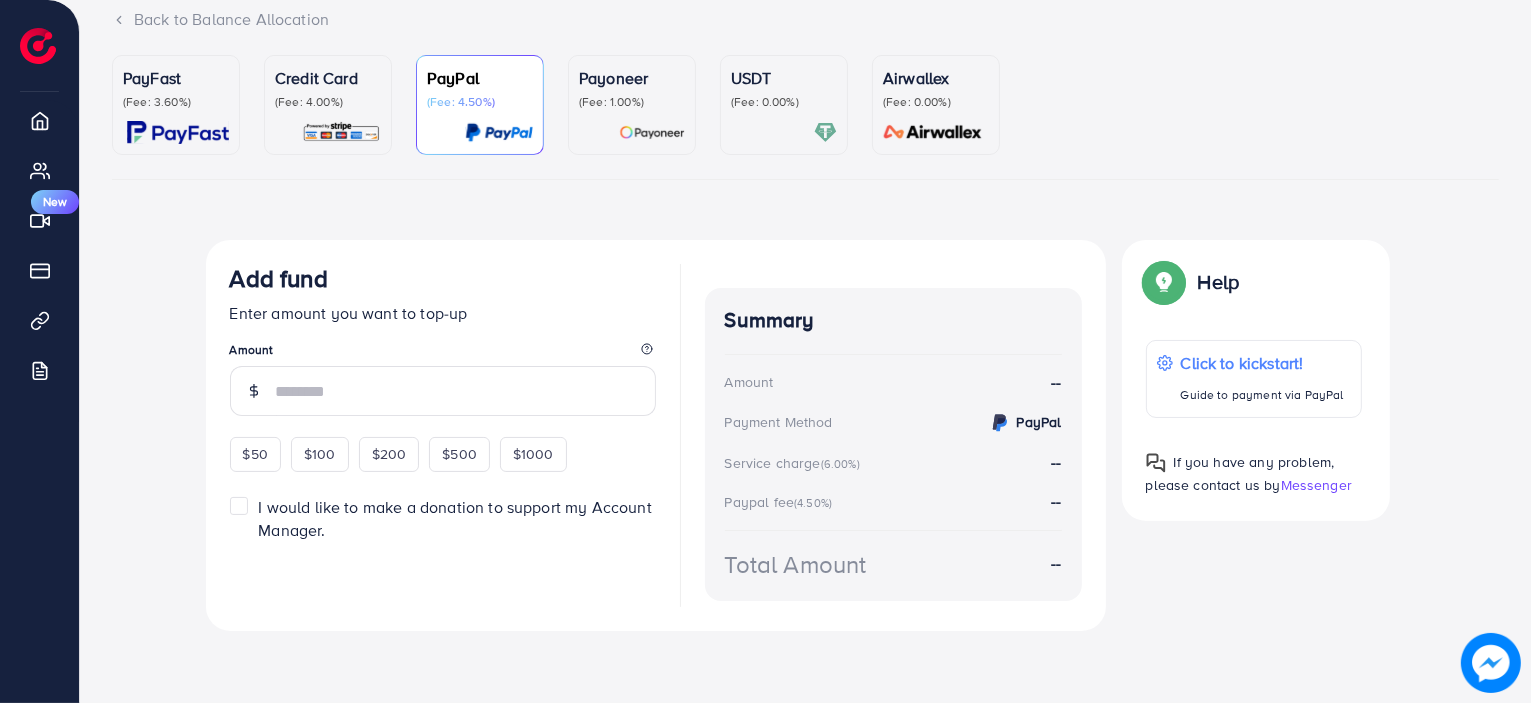 scroll, scrollTop: 139, scrollLeft: 0, axis: vertical 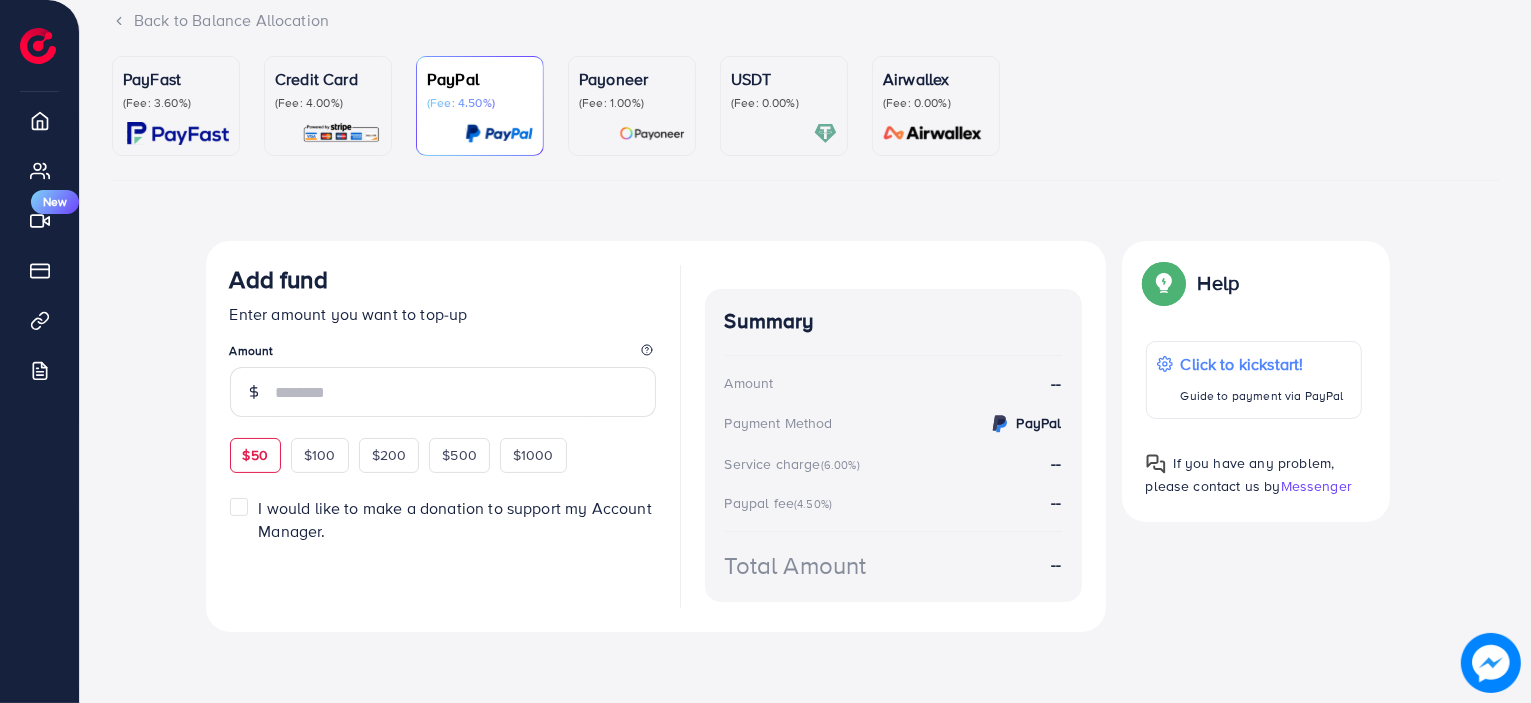 click on "$50" at bounding box center [255, 455] 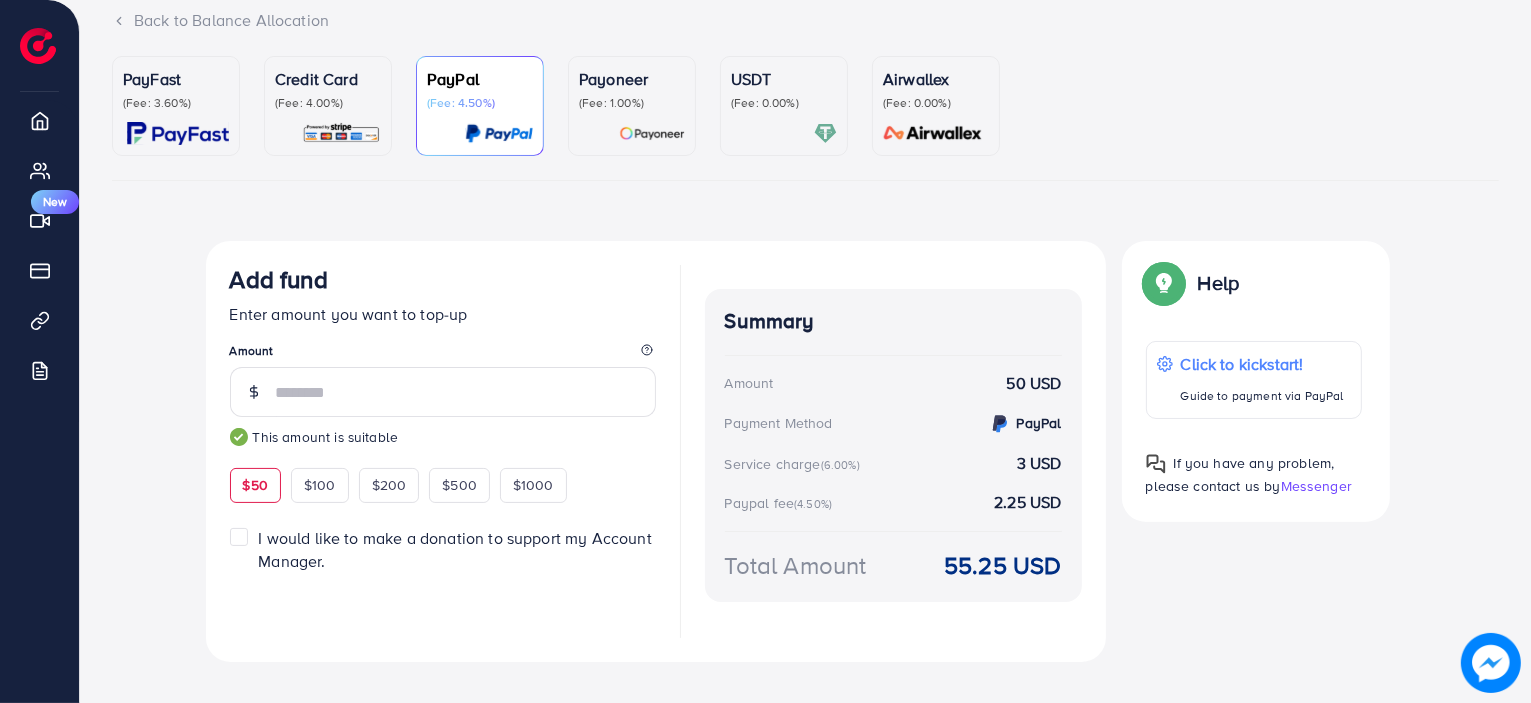 click on "USDT   (Fee: 0.00%)" at bounding box center [784, 106] 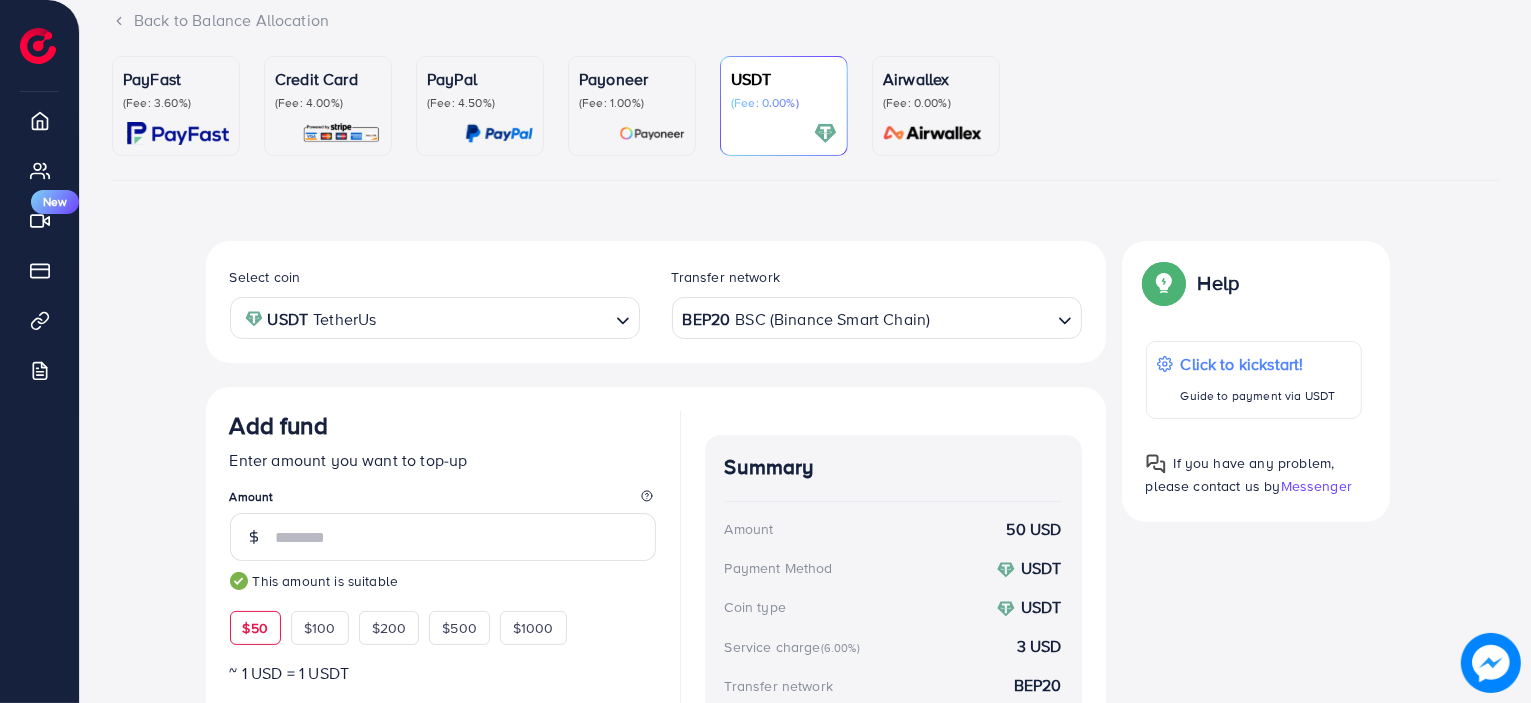 click on "PayFast   (Fee: 3.60%)   Credit Card   (Fee: 4.00%)   PayPal   (Fee: 4.50%)   Payoneer   (Fee: 1.00%)   USDT   (Fee: 0.00%)   Airwallex   (Fee: 0.00%)   Currency Code:   Merchant ID:   Merchant Name:   Token:   Success URL:   Failure URL:   Checkout URL:   Customer Email:   Customer Mobile:   Transaction Amount:   Basket ID:   Transaction Date:  Add fund Enter amount you want to top-up Amount $50 $100 $200 $500 $1000 Support your AM with a donation 5% 10% 15% 20%  Pay now   Summary   Amount   --   Payment Method   --   Service charge   (6.00%)   --   Tip   --   Subtotal   --   Converted subtotal   --   PayFast fee   (3.60%)   --   Total Amount   --   Help   Help   Click to kickstart!   Guide to payment via USDT   If you have any problem, please contact us by   Messenger   If you have any problem, please contact us by   Messenger   Top-up Success!   Thanks you for your purchase. Please check your balance again.   Summary   Client   [PERSON_NAME]   Amount   0 USD   Payment Method   MasterCard   Service charge  **" at bounding box center [805, 487] 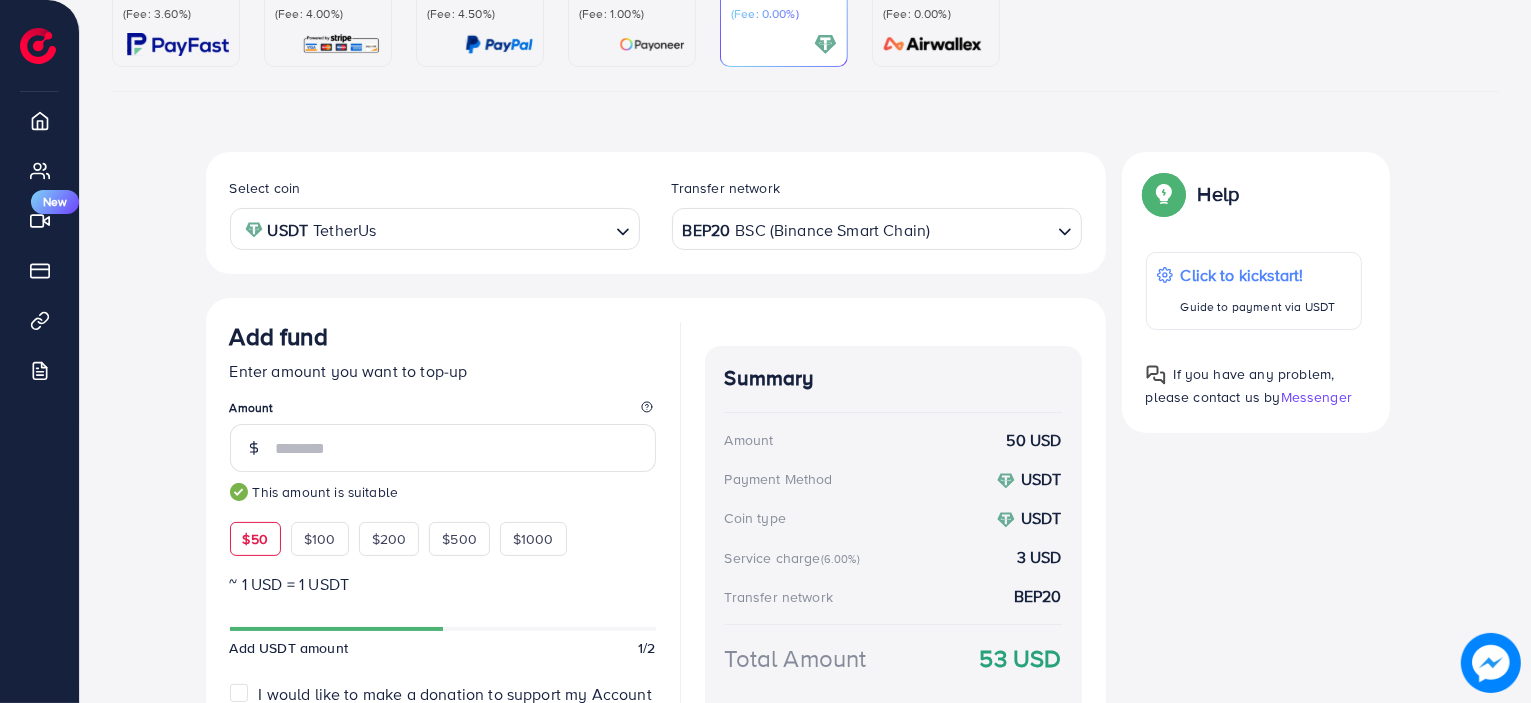 scroll, scrollTop: 232, scrollLeft: 0, axis: vertical 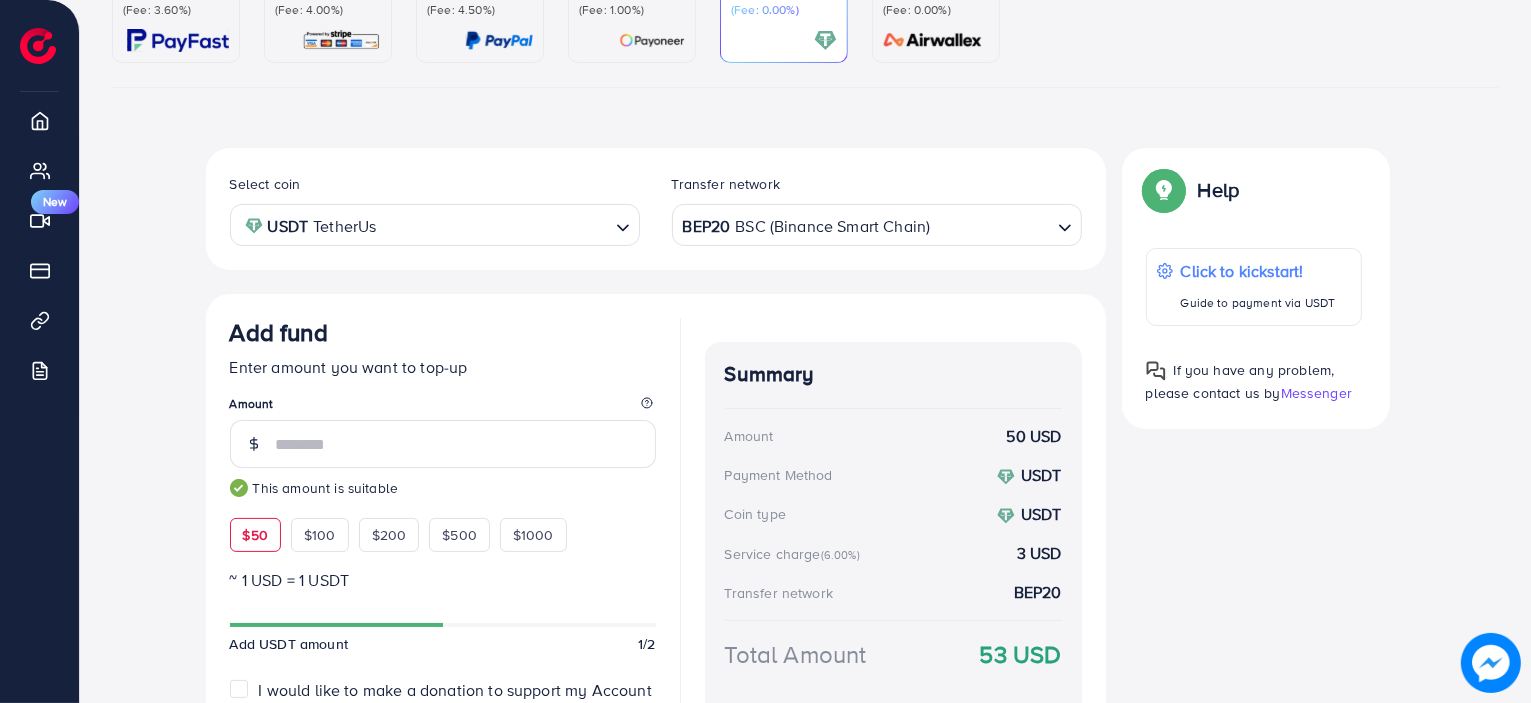 click on "Select coin   USDT TetherUs           Loading...     Transfer network   BEP20 BSC (Binance Smart Chain)           Loading..." at bounding box center [656, 209] 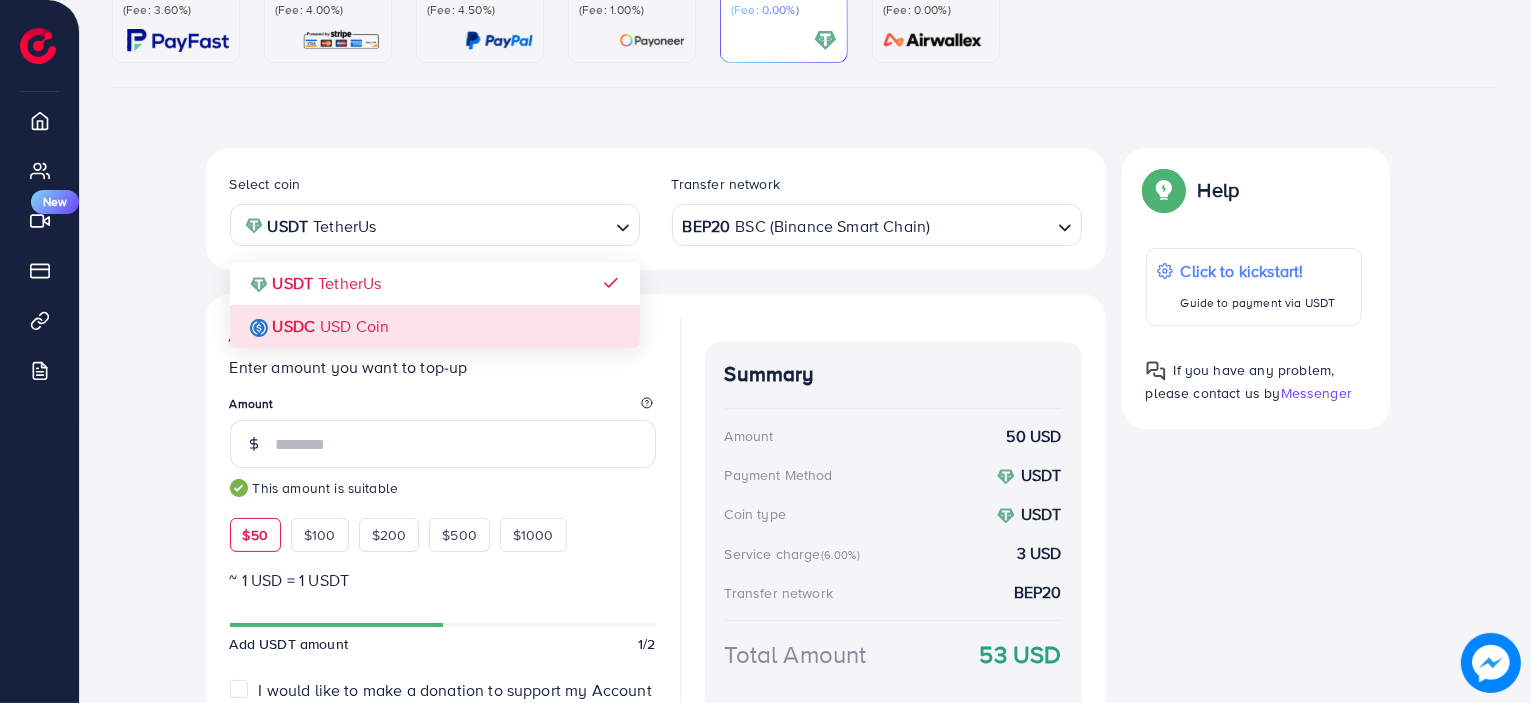 click on "Add fund  Enter amount you want to top-up Amount **  This amount is suitable  $50 $100 $200 $500 $1000  ~ 1 USD = 1 USDT   Add USDT amount  1/2 I would like to make a donation to support my Account Manager. 5% 10% 15% 20%  Continue   Summary   Amount   50 USD   Payment Method  USDT  Coin type  USDT  Service charge   (6.00%)  3 USD  Transfer network  BEP20  Total Amount   53 USD" at bounding box center (656, 551) 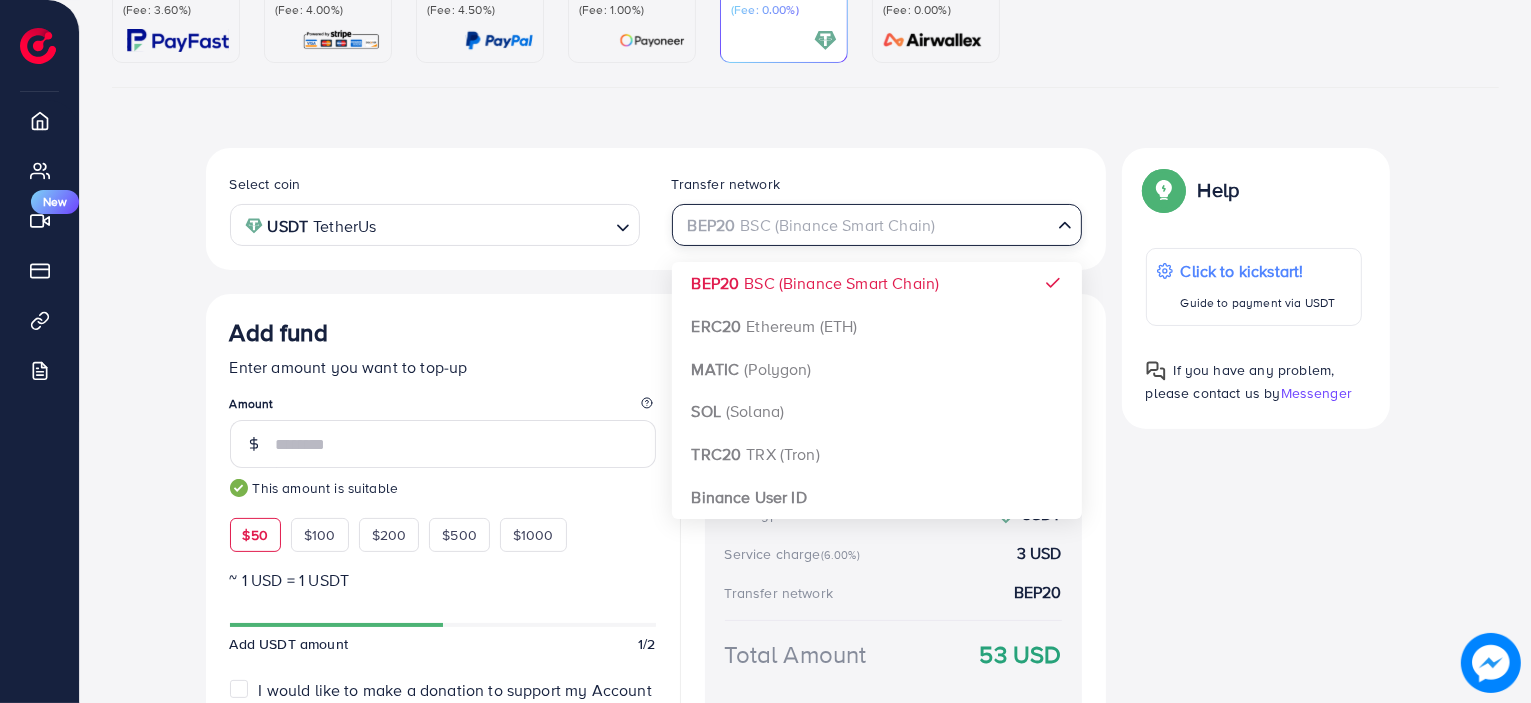 click on "BEP20 BSC (Binance Smart Chain)" at bounding box center [865, 223] 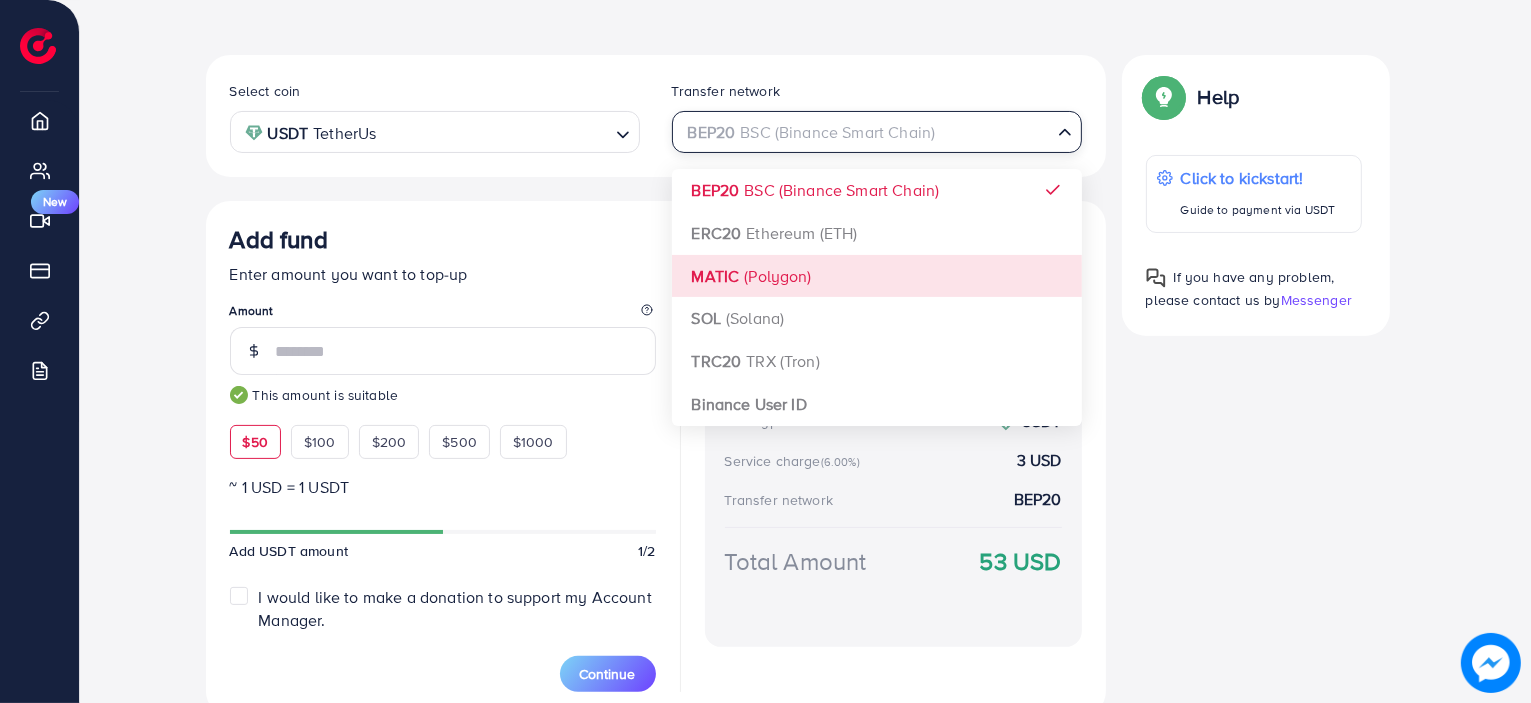 scroll, scrollTop: 340, scrollLeft: 0, axis: vertical 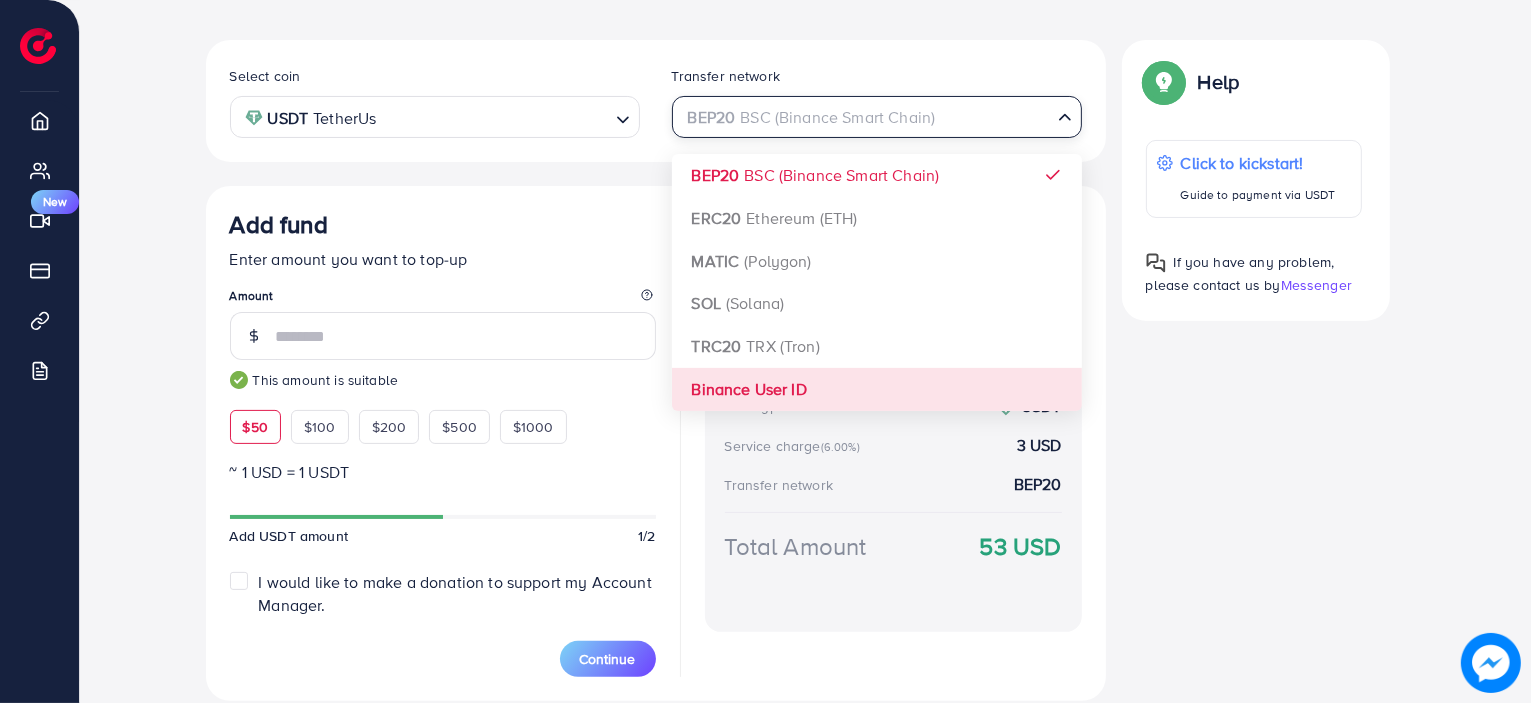 click on "Select coin   USDT TetherUs           Loading...     Transfer network   BEP20 BSC (Binance Smart Chain)           Loading...     BEP20 BSC (Binance Smart Chain) ERC20 Ethereum (ETH) MATIC (Polygon) SOL (Solana) TRC20 TRX (Tron) Binance User ID        Add fund  Enter amount you want to top-up Amount **  This amount is suitable  $50 $100 $200 $500 $1000  ~ 1 USD = 1 USDT   Add USDT amount  1/2 I would like to make a donation to support my Account Manager. 5% 10% 15% 20%  Continue   Summary   Amount   50 USD   Payment Method  USDT  Coin type  USDT  Service charge   (6.00%)  3 USD  Transfer network  BEP20  Total Amount   53 USD" at bounding box center (656, 370) 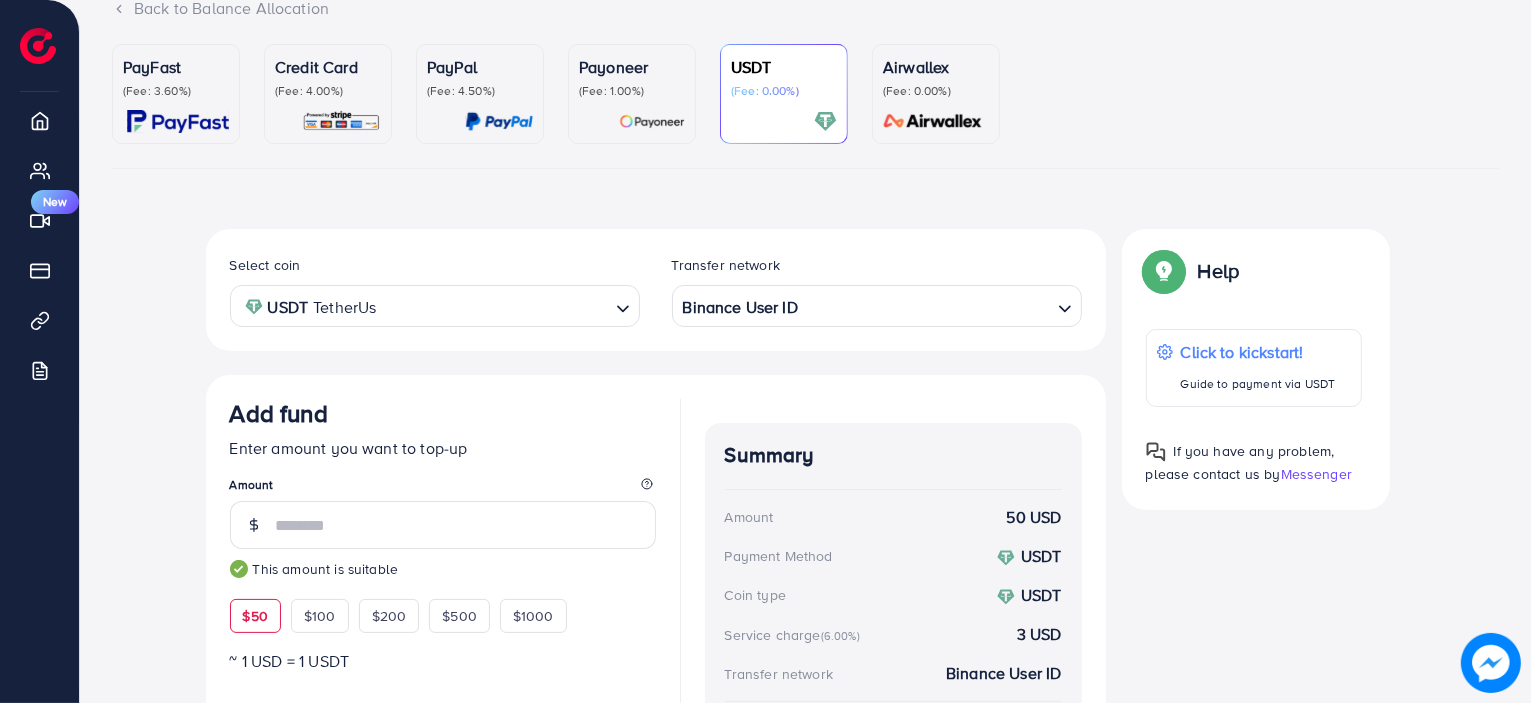 scroll, scrollTop: 150, scrollLeft: 0, axis: vertical 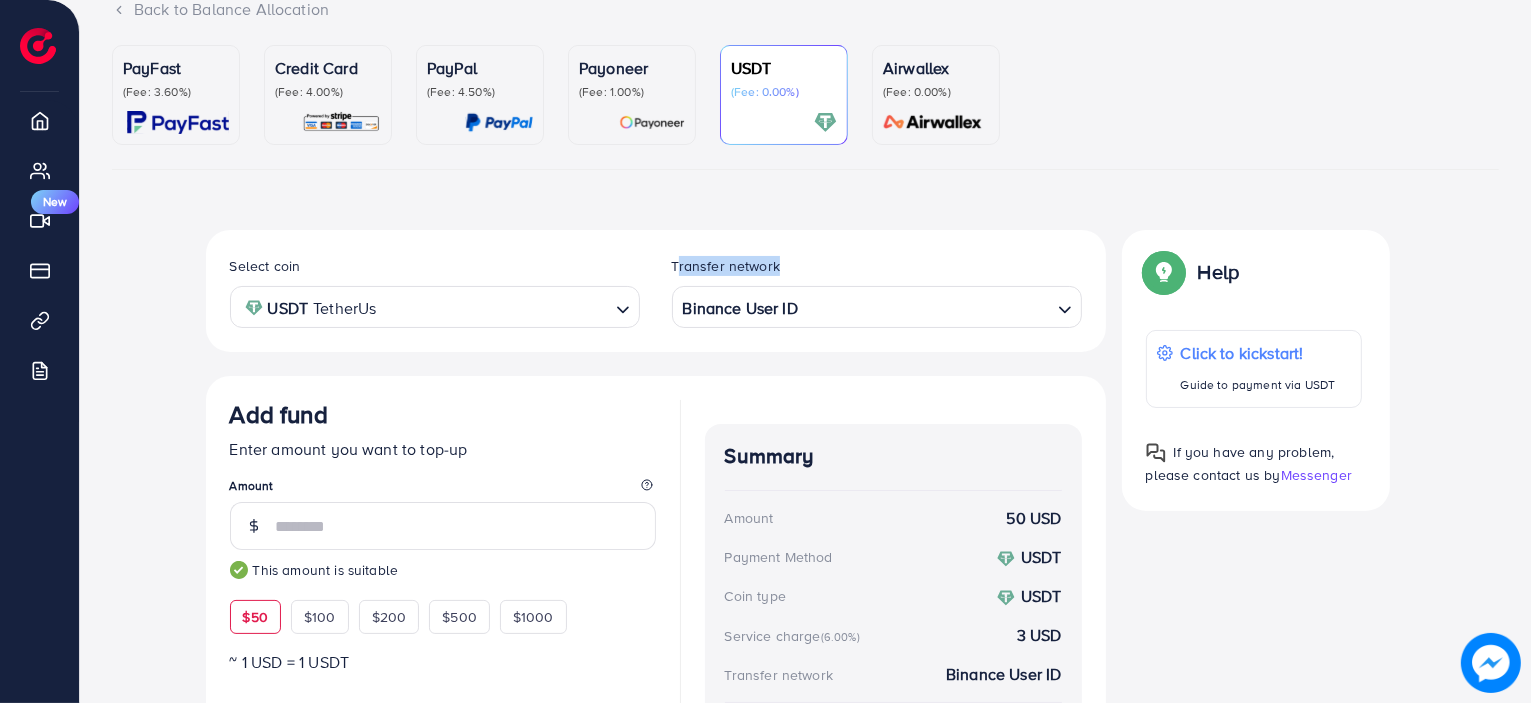 drag, startPoint x: 675, startPoint y: 259, endPoint x: 800, endPoint y: 257, distance: 125.016 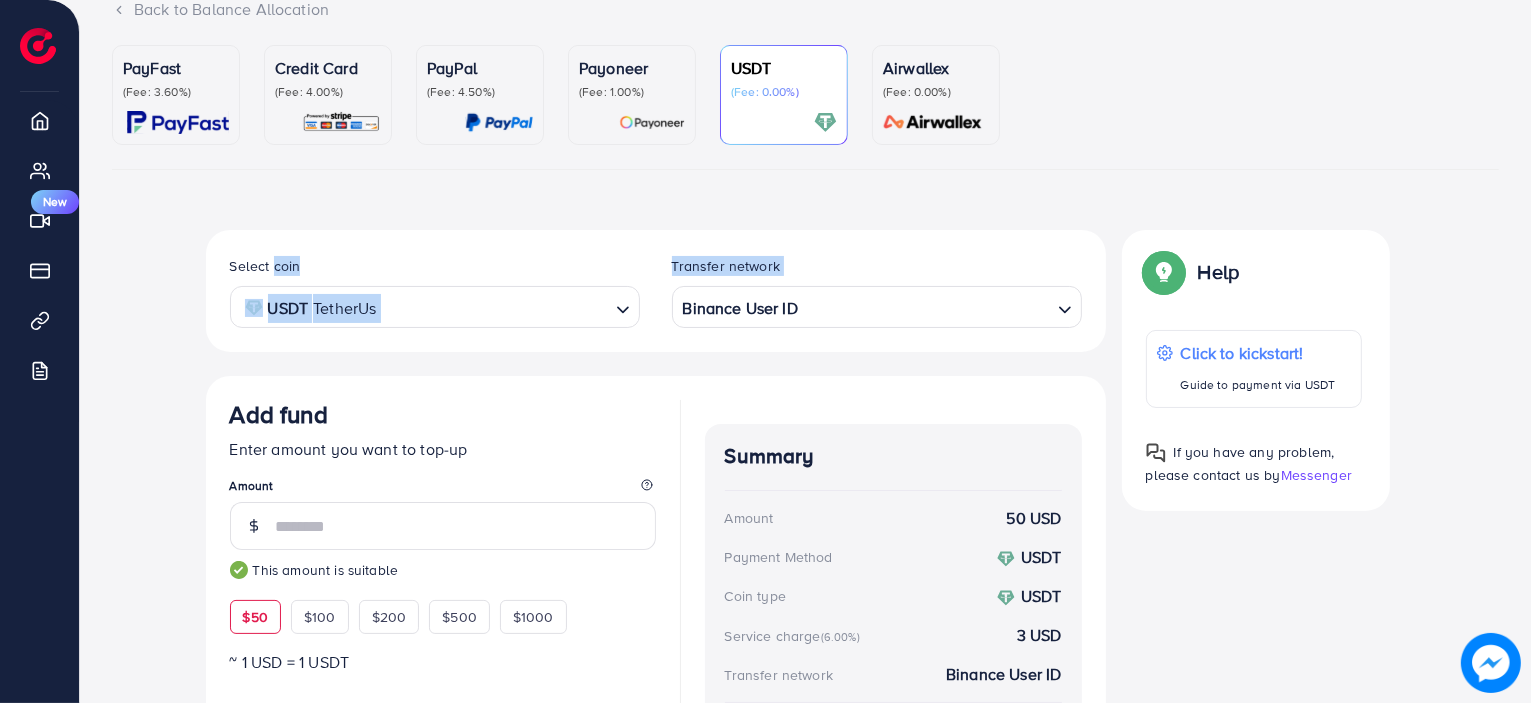 drag, startPoint x: 800, startPoint y: 257, endPoint x: 650, endPoint y: 257, distance: 150 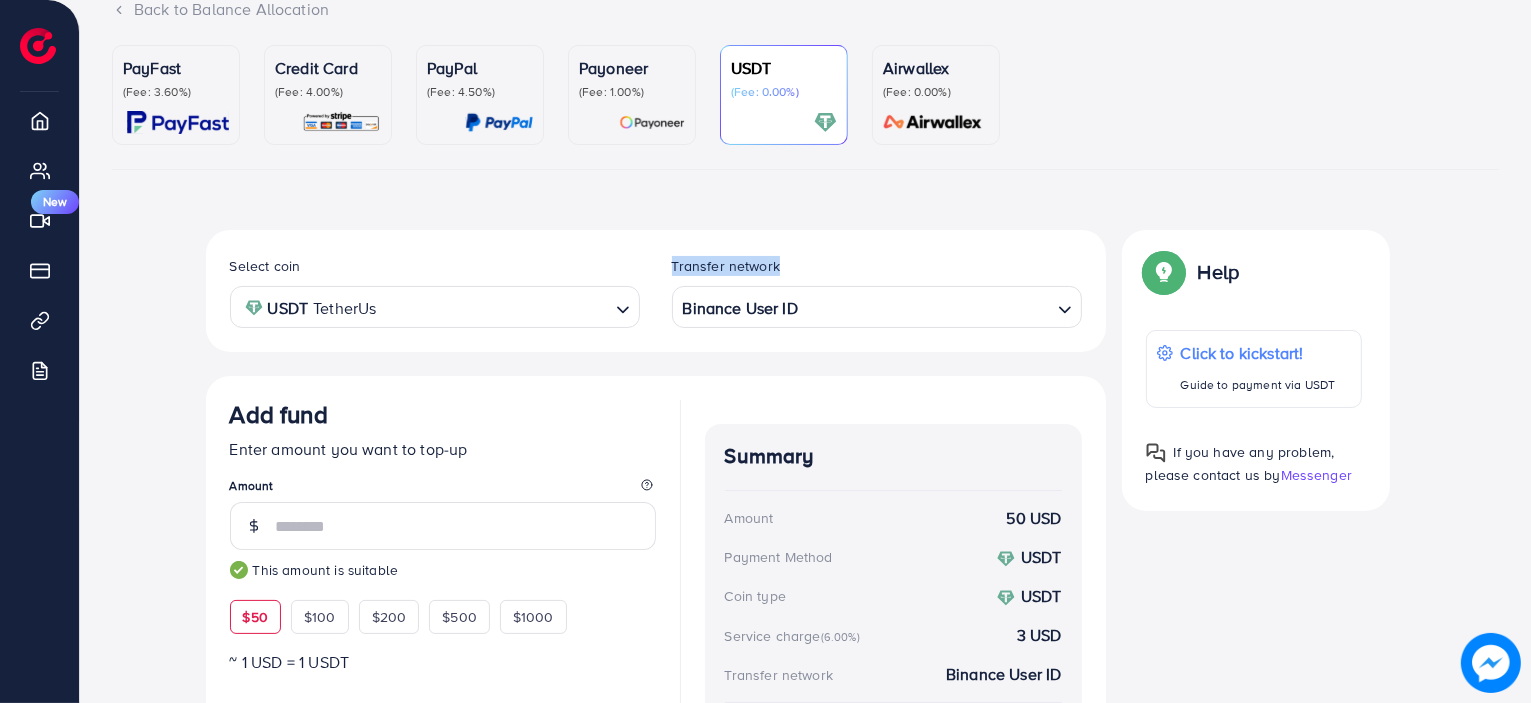 drag, startPoint x: 778, startPoint y: 263, endPoint x: 672, endPoint y: 265, distance: 106.01887 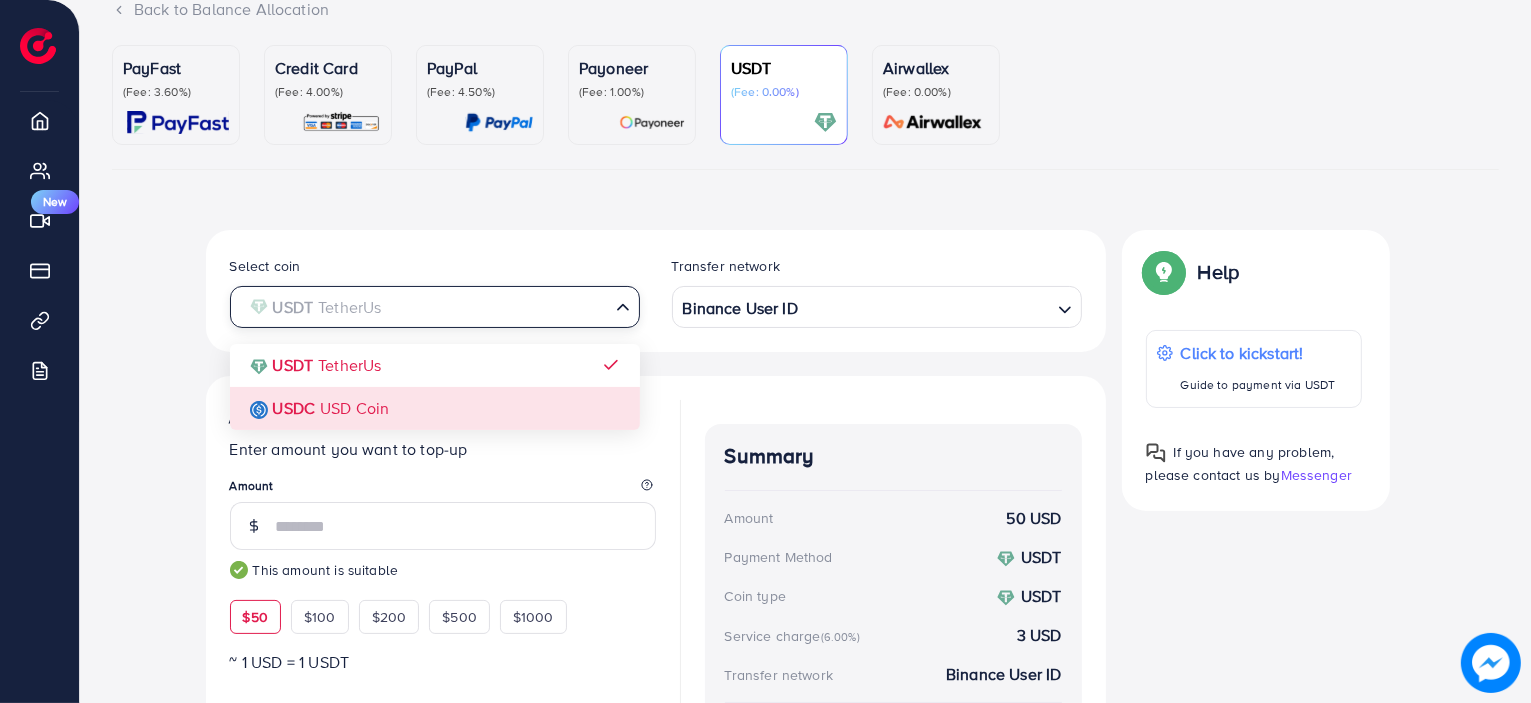 click at bounding box center (423, 307) 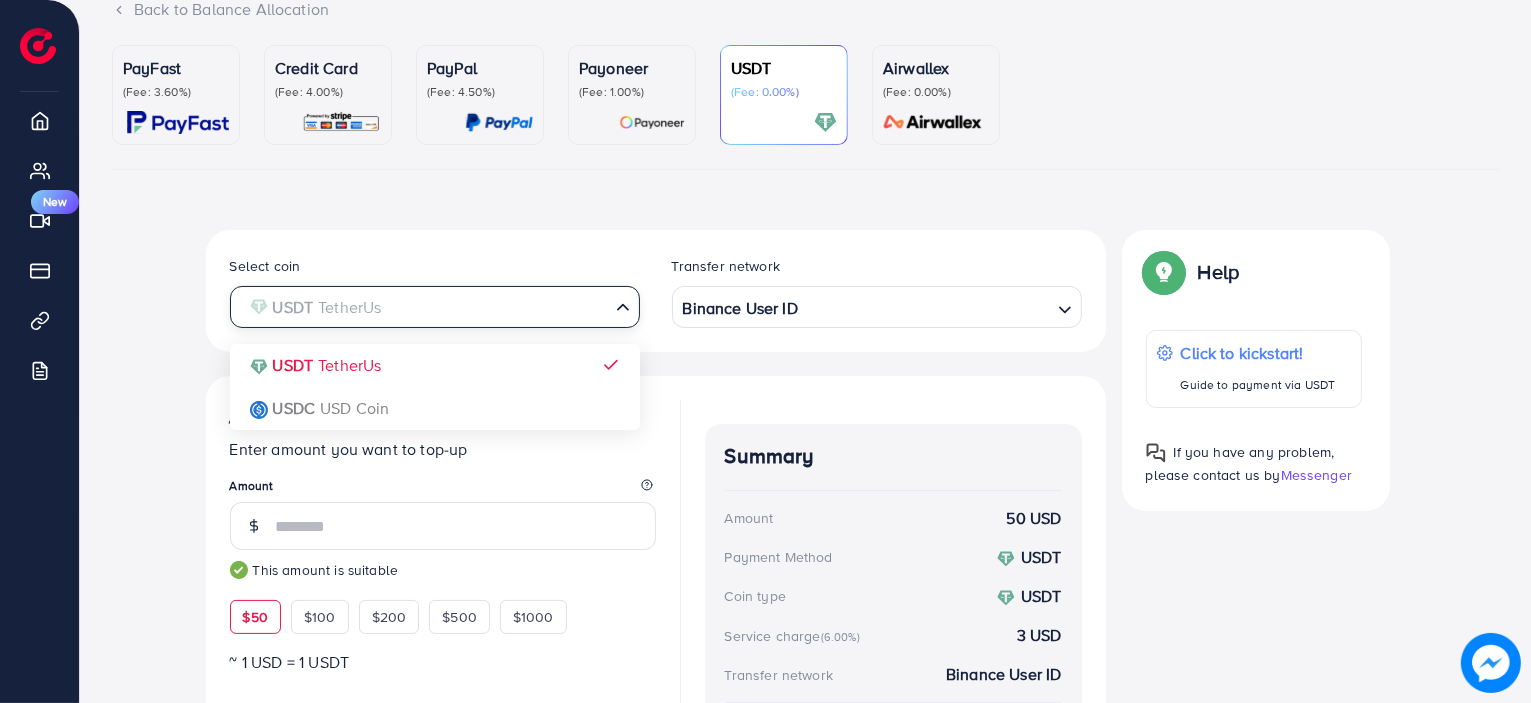 click on "Add fund  Enter amount you want to top-up Amount **  This amount is suitable  $50 $100 $200 $500 $1000  ~ 1 USD = 1 USDT   Add USDT amount  1/2 I would like to make a donation to support my Account Manager. 5% 10% 15% 20%  Continue   Summary   Amount   50 USD   Payment Method  USDT  Coin type  USDT  Service charge   (6.00%)  3 USD  Transfer network  Binance User ID  Total Amount   53 USD" at bounding box center [656, 633] 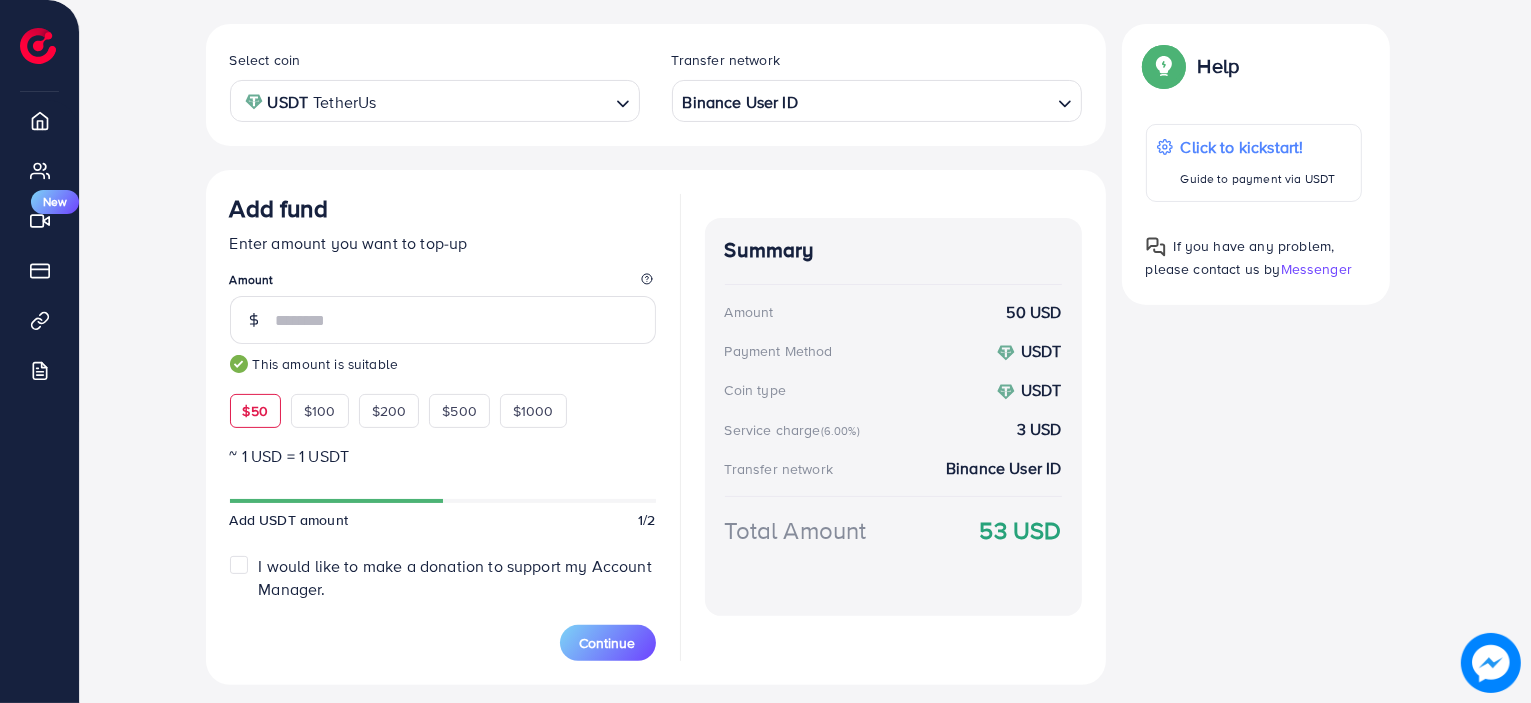 scroll, scrollTop: 381, scrollLeft: 0, axis: vertical 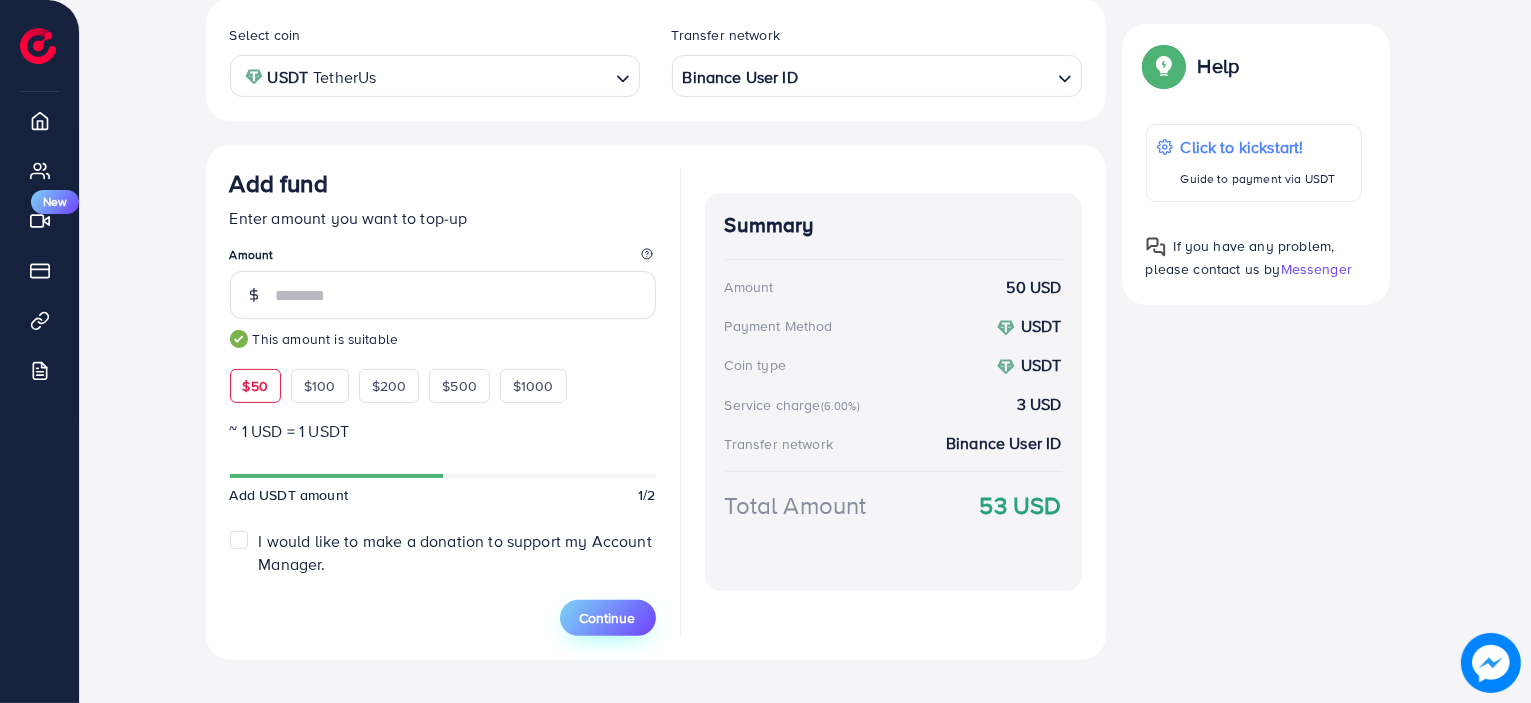 click on "Continue" at bounding box center (608, 618) 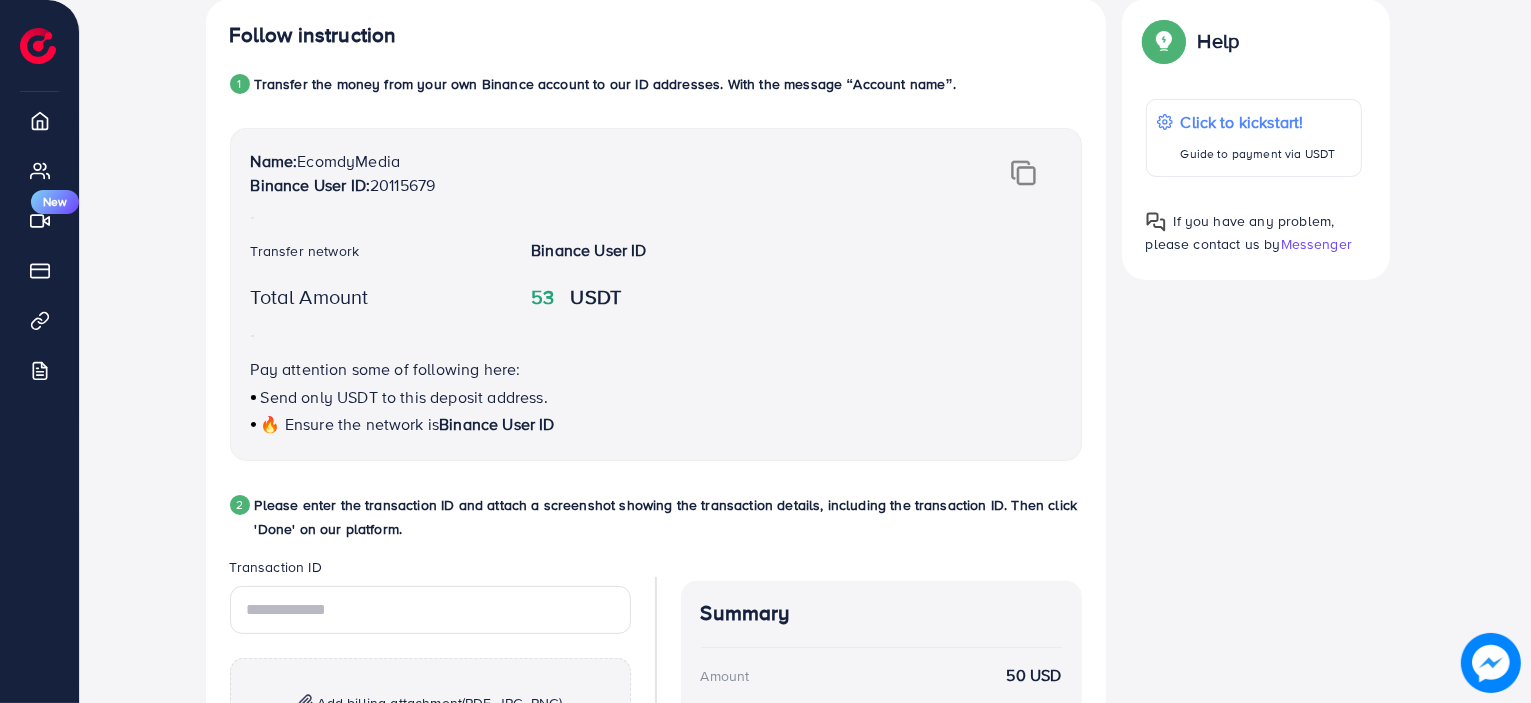 scroll, scrollTop: 752, scrollLeft: 0, axis: vertical 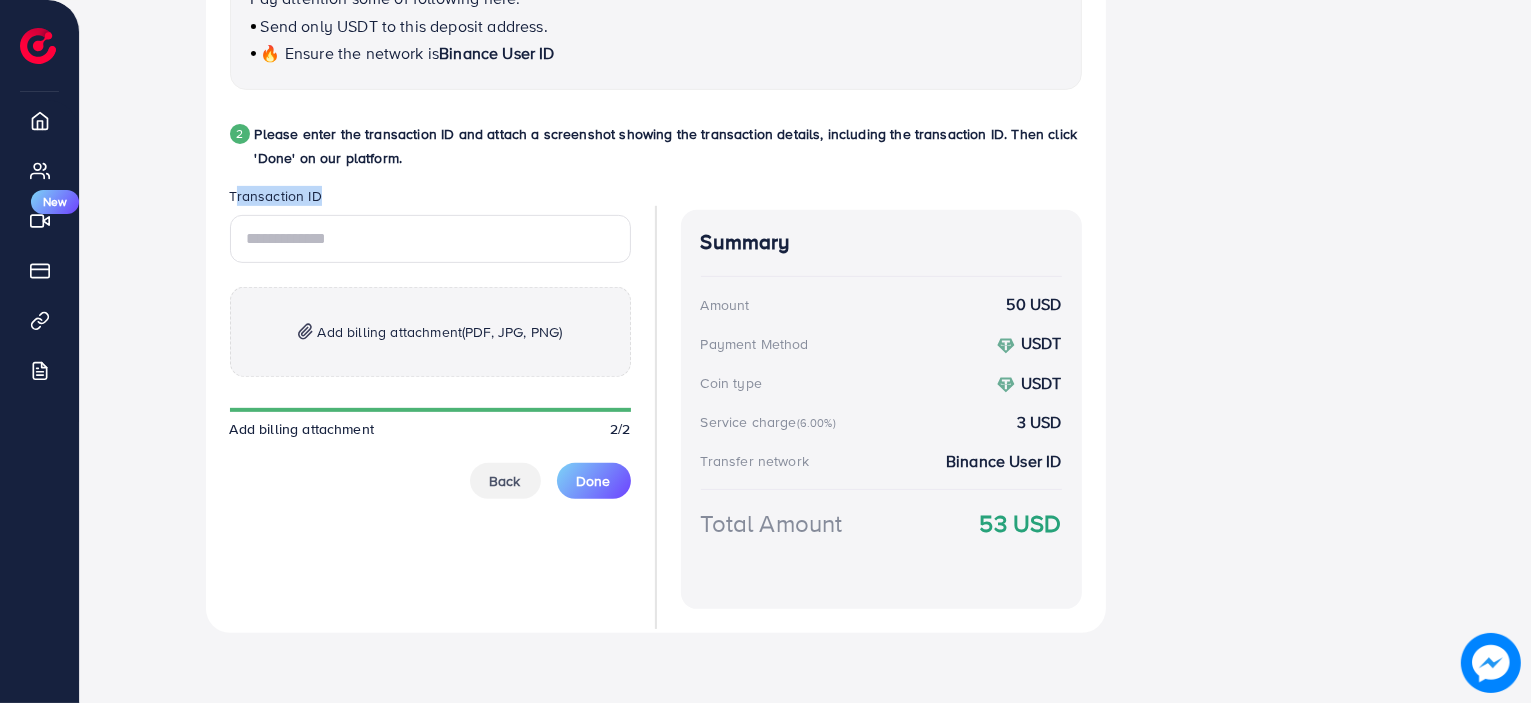 drag, startPoint x: 233, startPoint y: 195, endPoint x: 353, endPoint y: 195, distance: 120 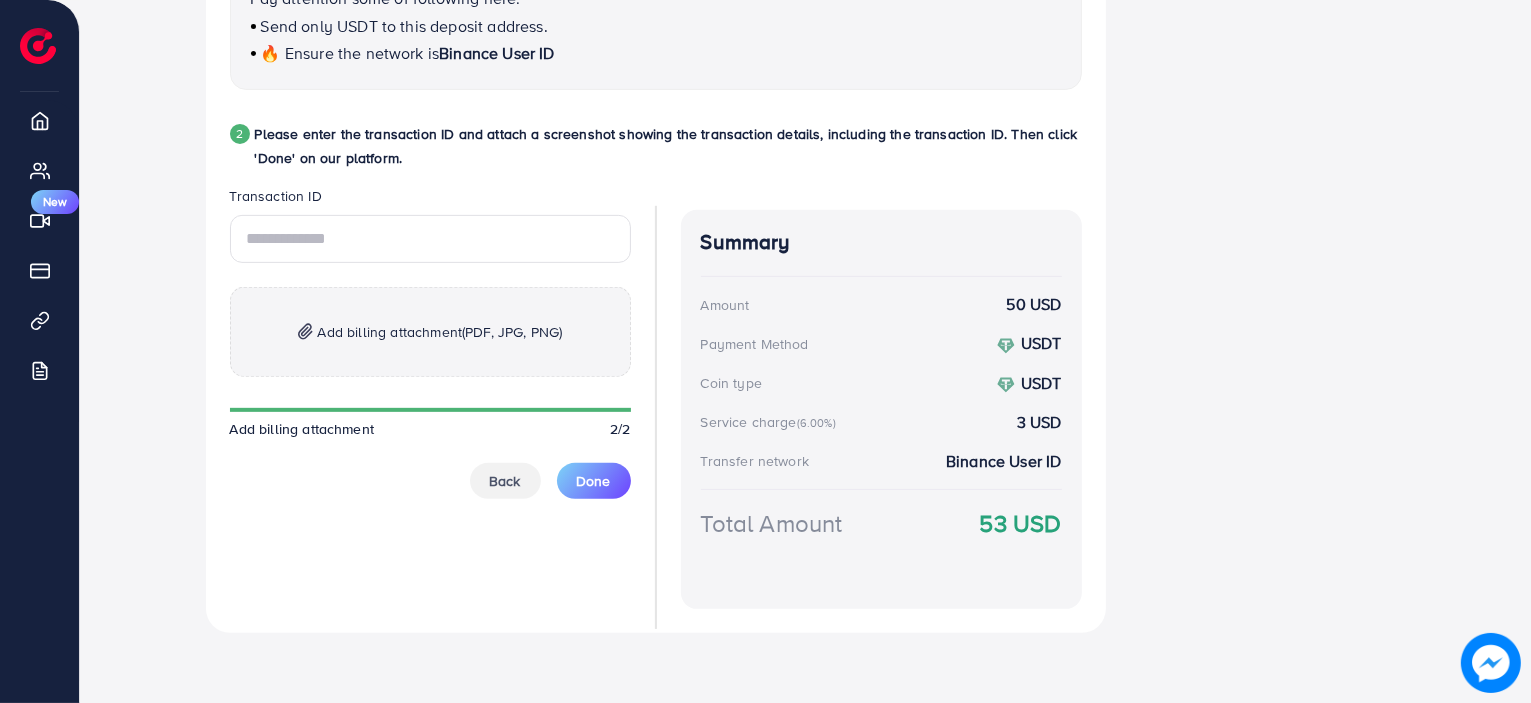 click on "Transaction ID" at bounding box center [430, 200] 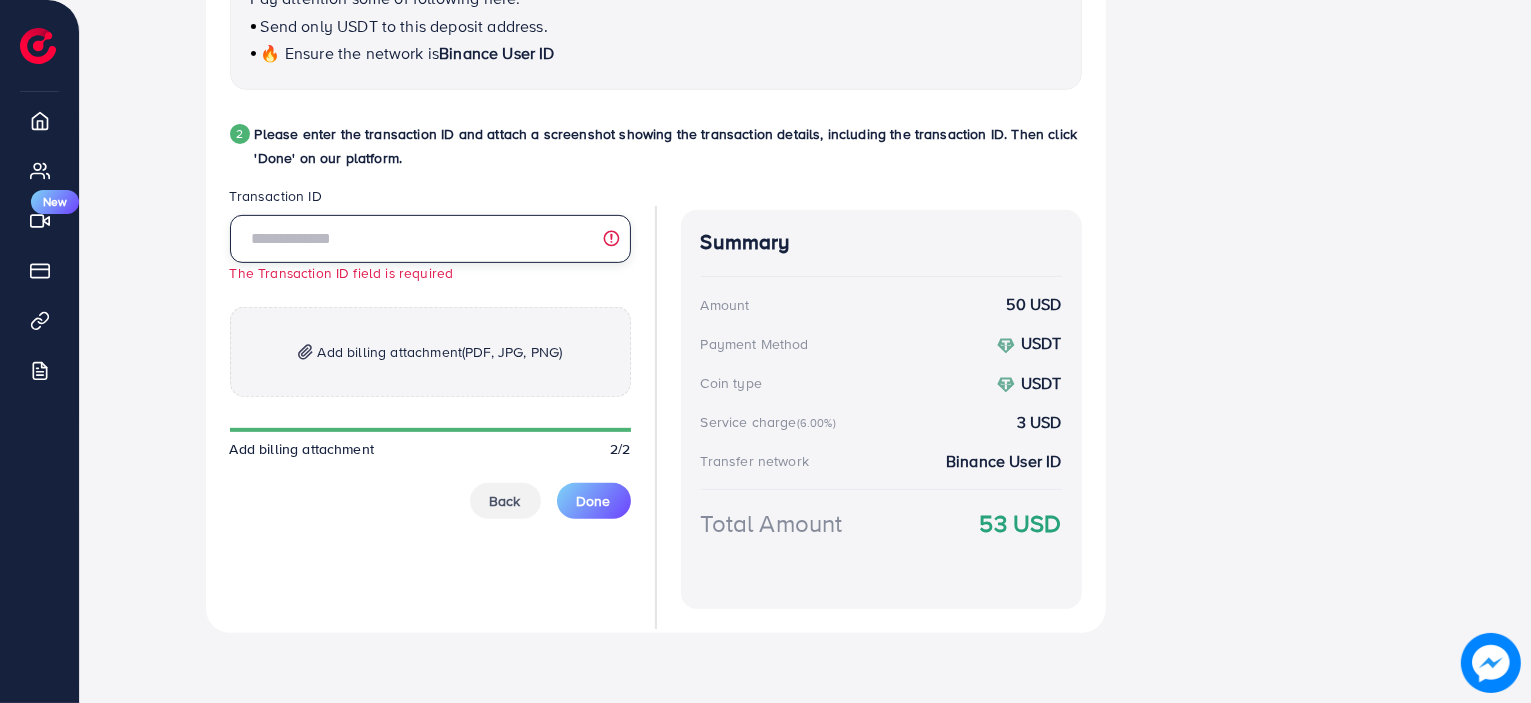 click at bounding box center [430, 239] 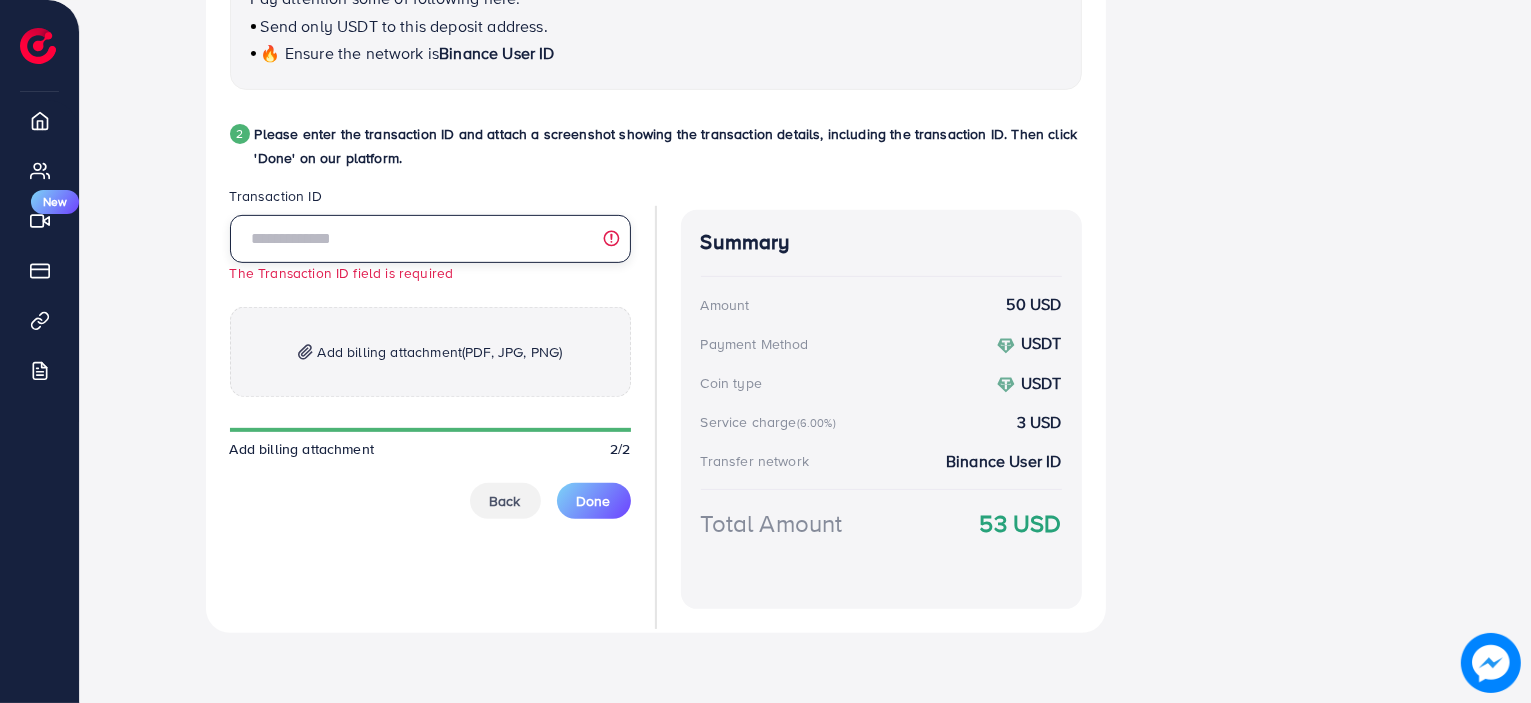 click at bounding box center [430, 239] 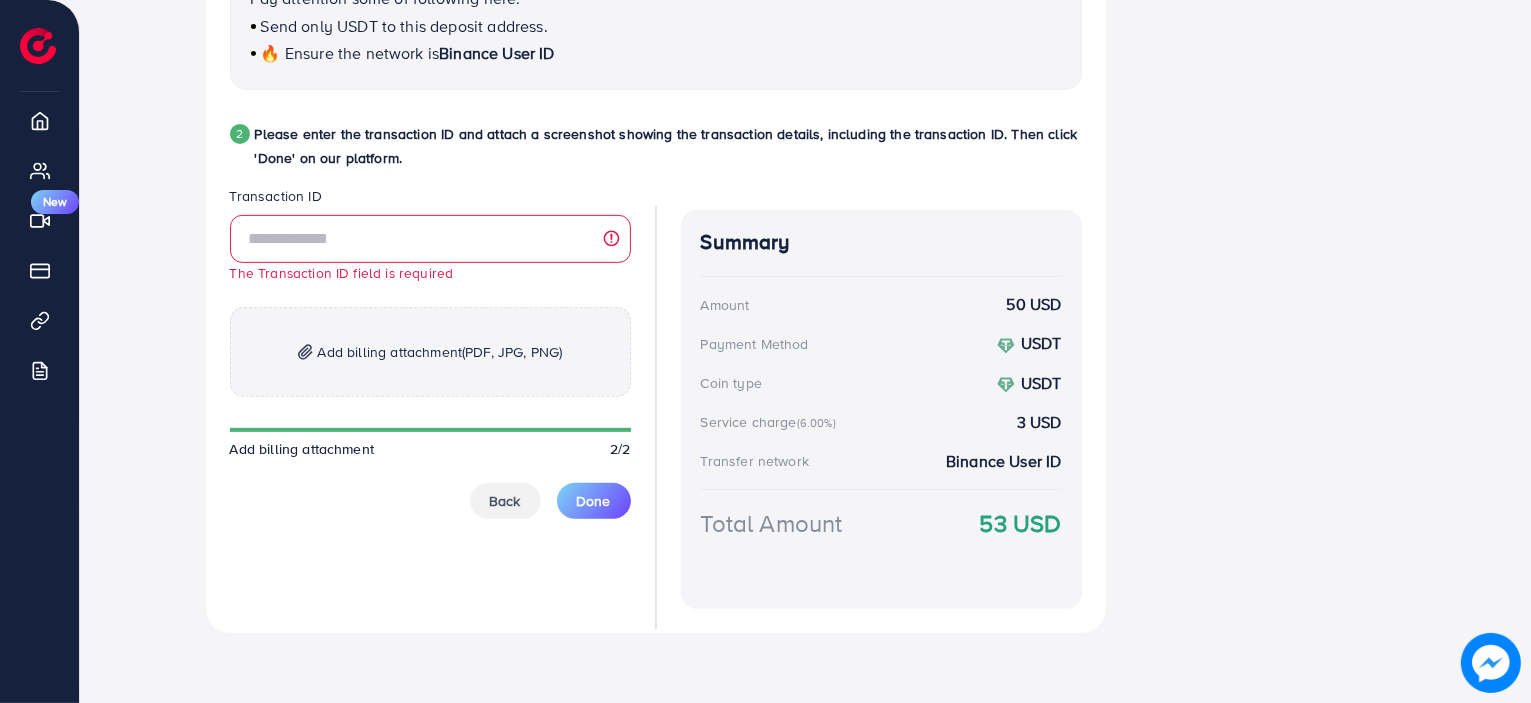 click on "2   Please enter the transaction ID and attach a screenshot showing the transaction details, including the transaction ID. Then click 'Done' on our platform." at bounding box center [656, 154] 